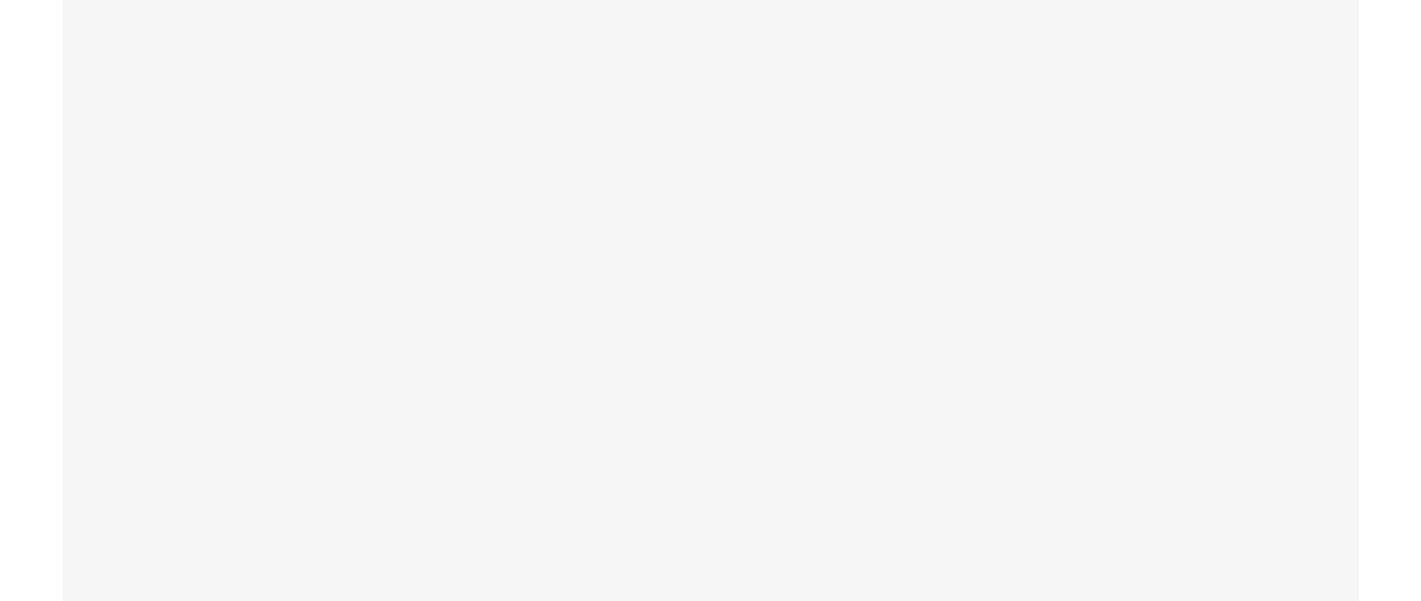 scroll, scrollTop: 0, scrollLeft: 0, axis: both 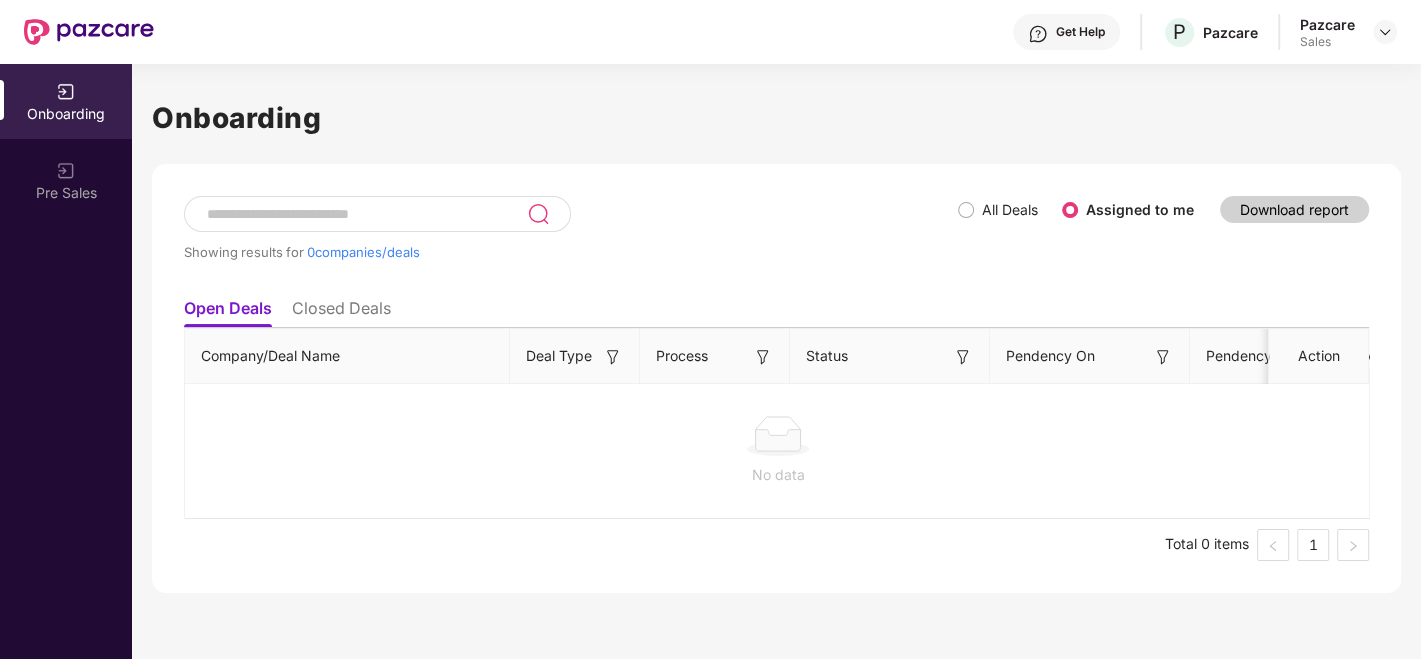 click at bounding box center (1385, 32) 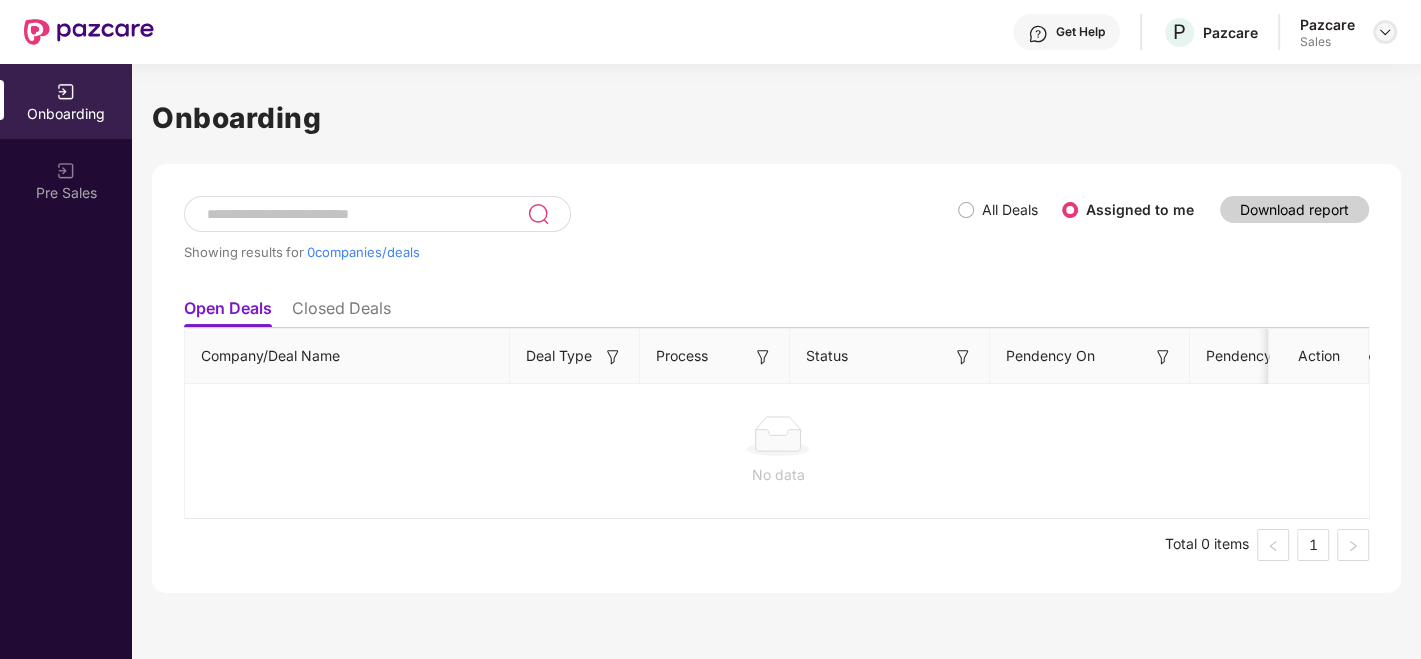 click at bounding box center [1385, 32] 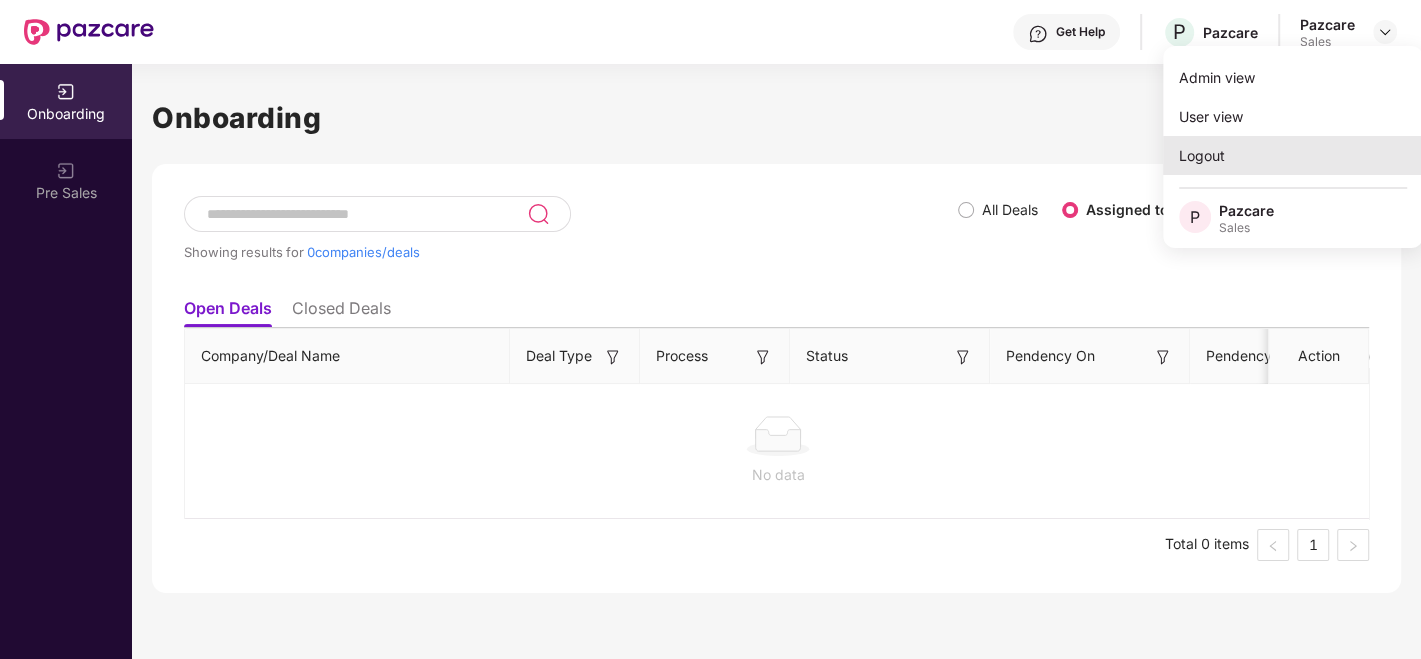 click on "Logout" at bounding box center [1293, 155] 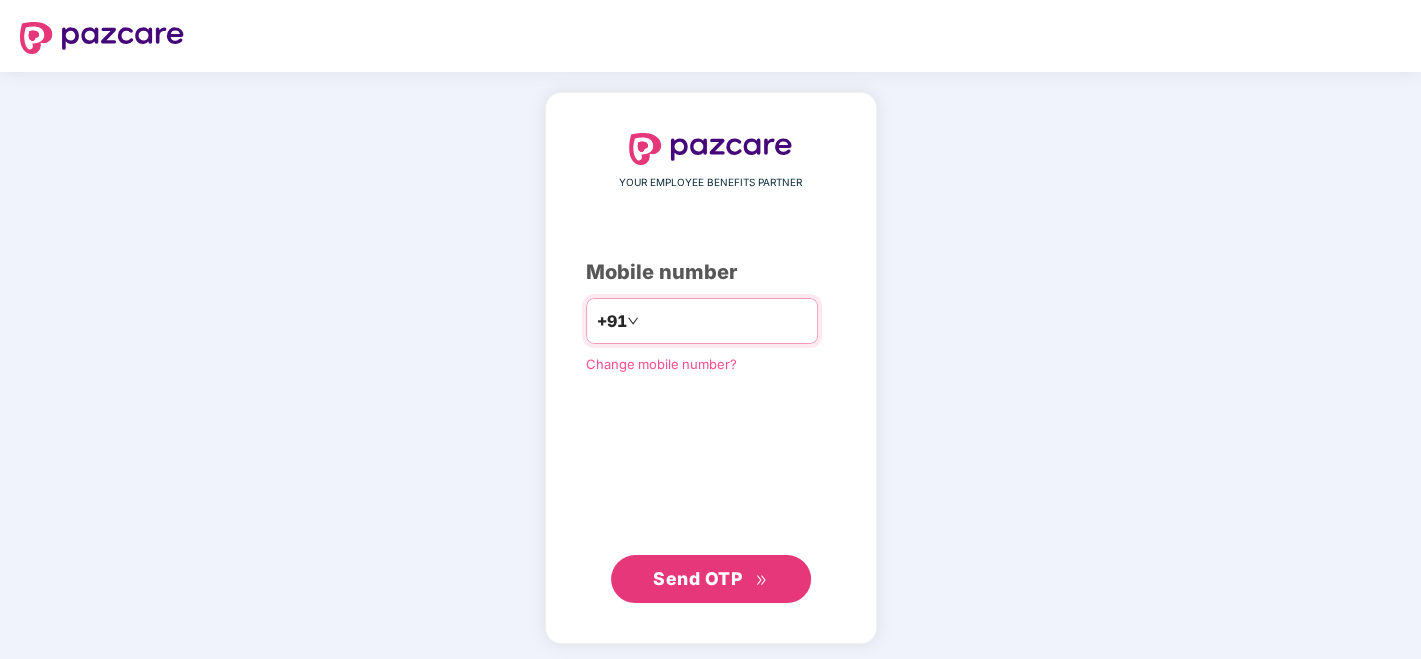 click at bounding box center [725, 321] 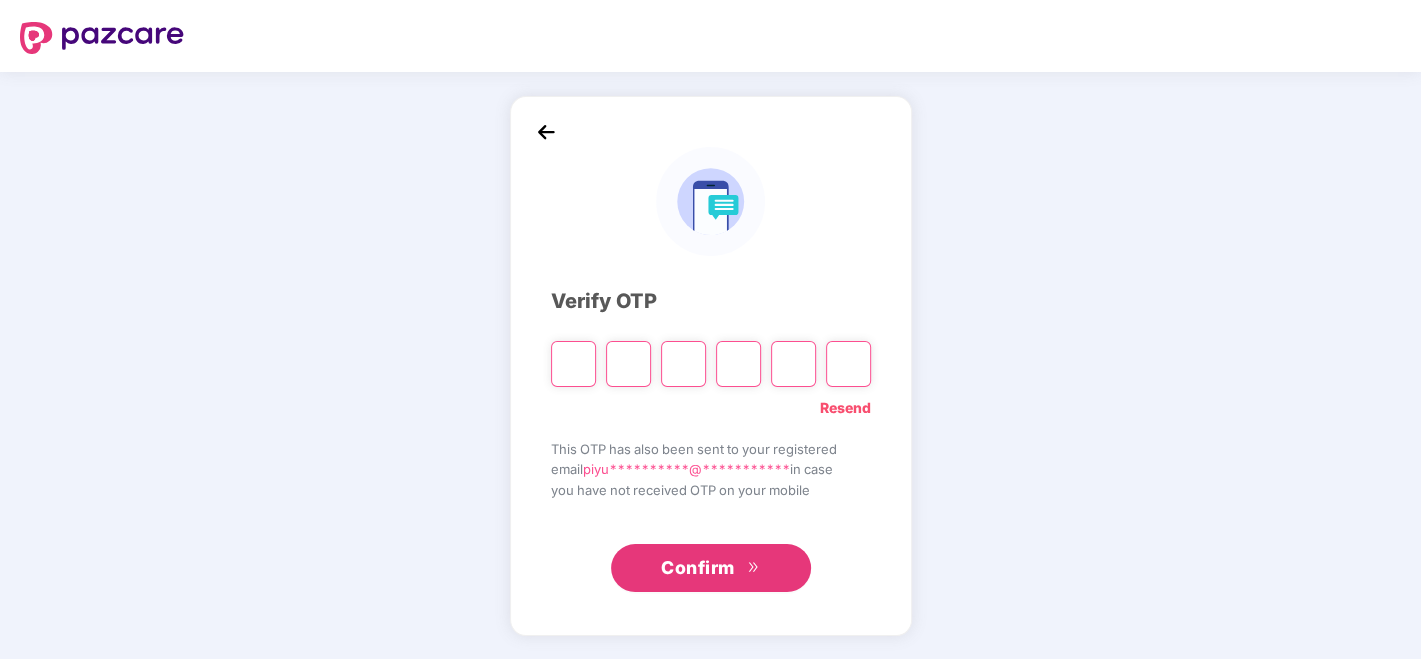 type on "*" 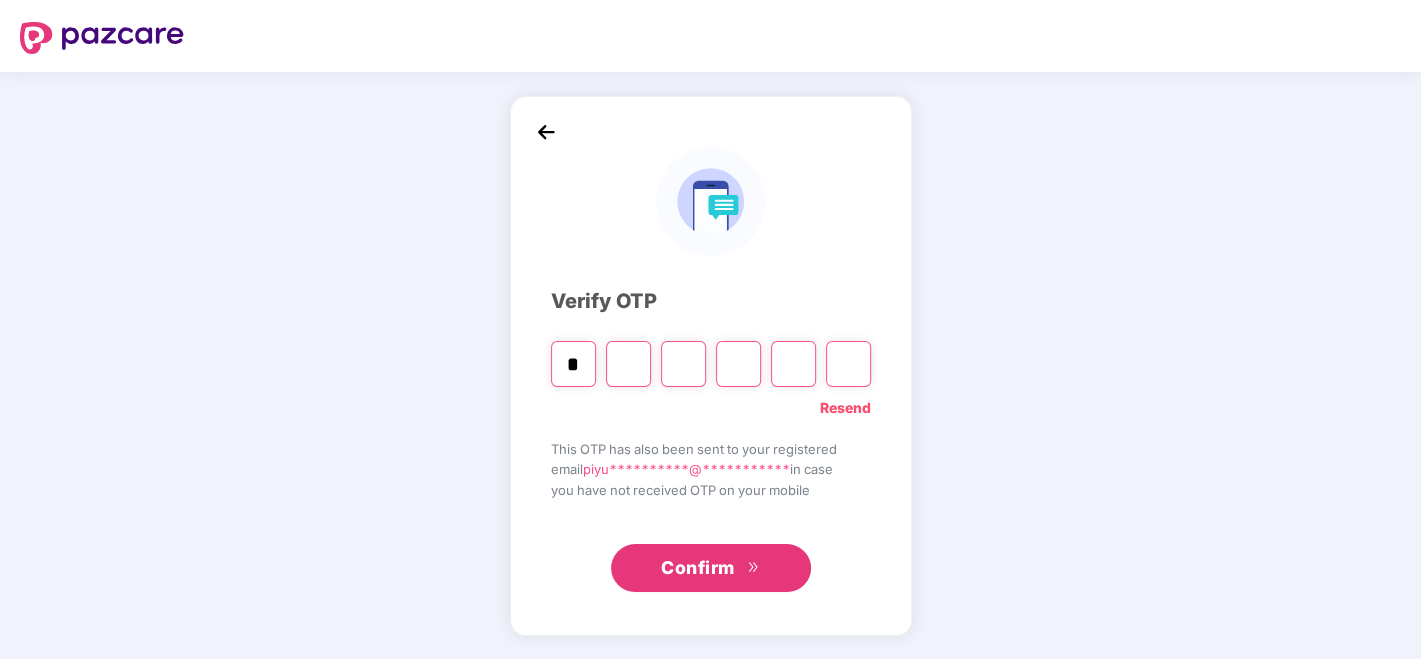 type on "*" 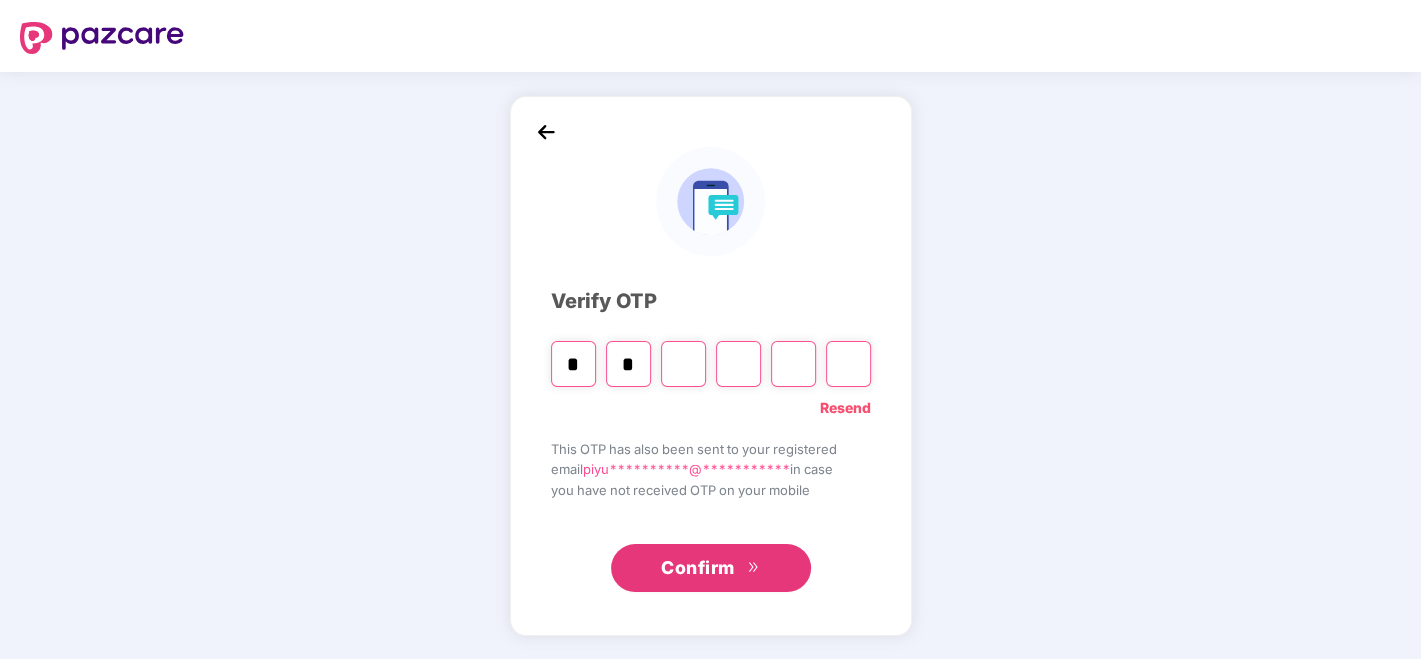 type on "*" 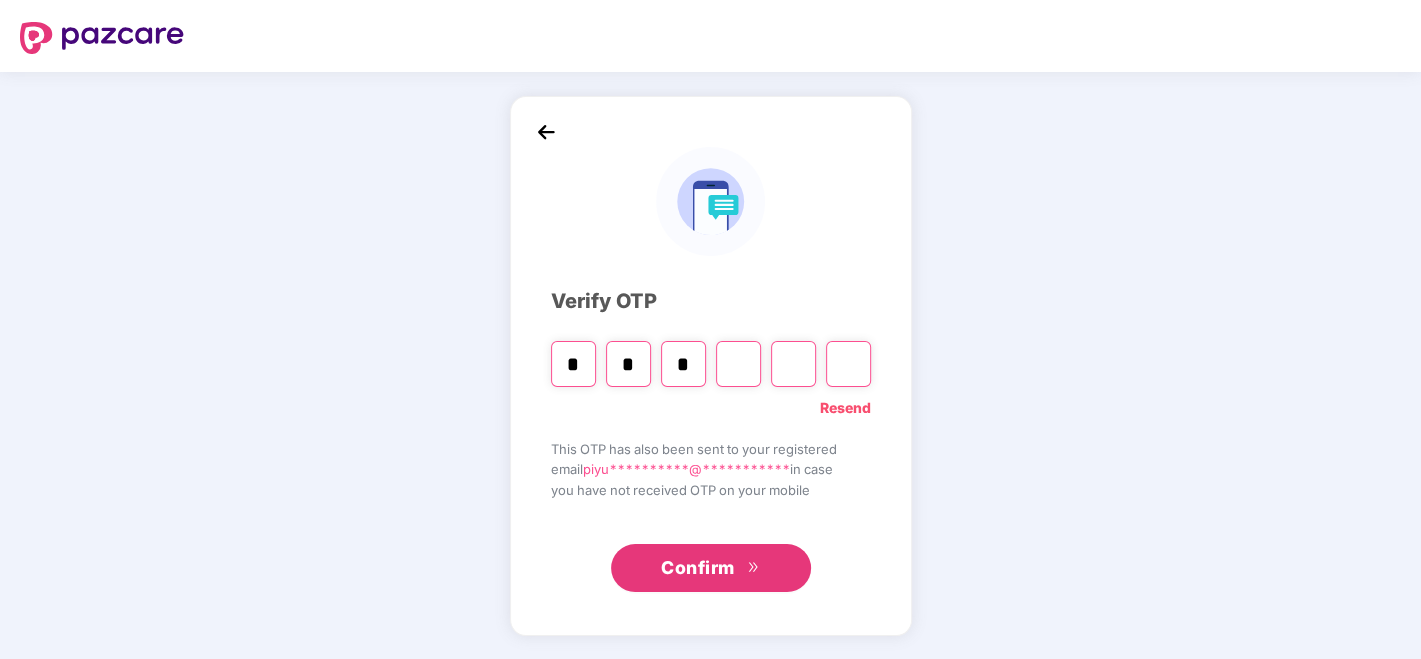 type on "*" 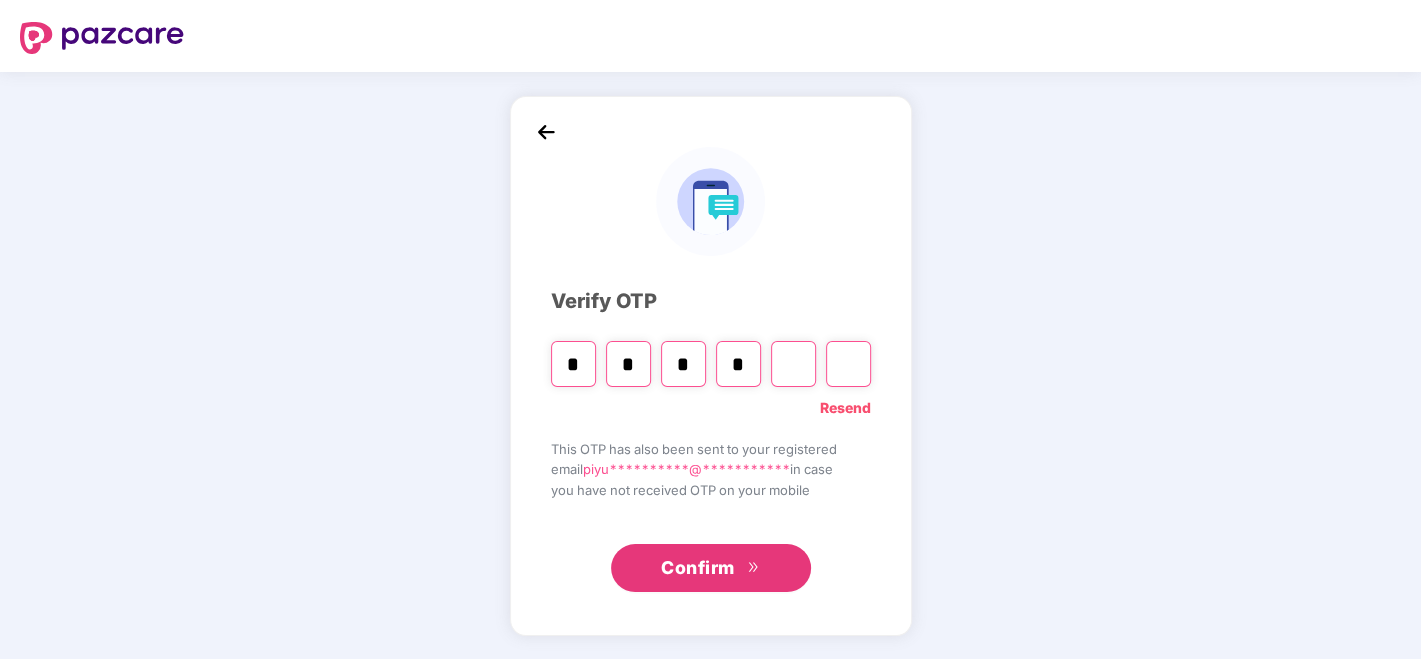 type on "*" 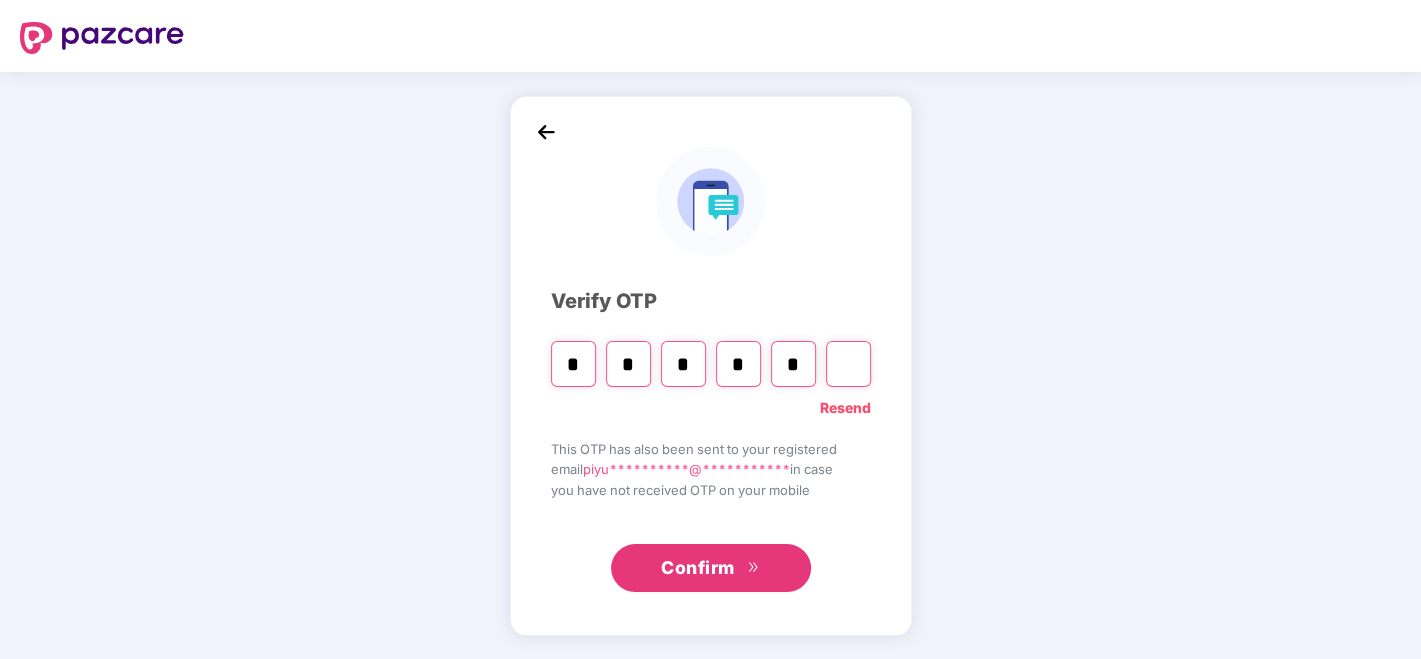 type on "*" 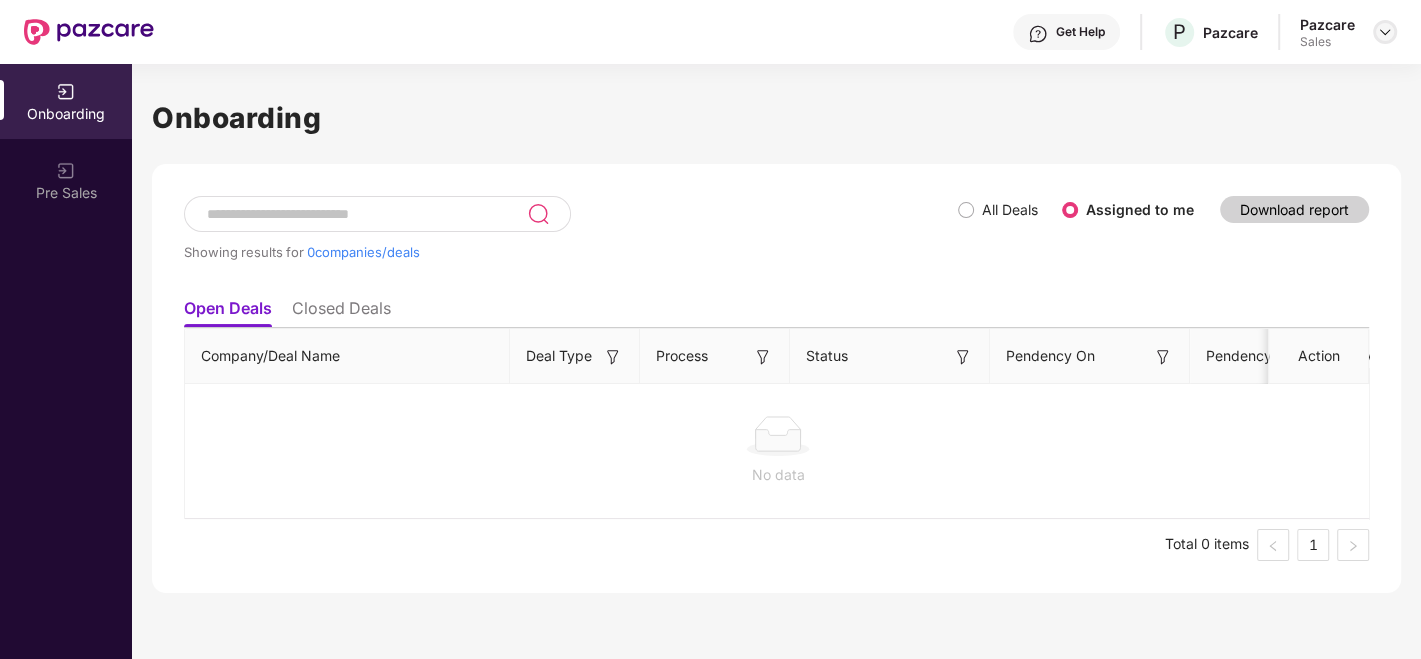 click at bounding box center (1385, 32) 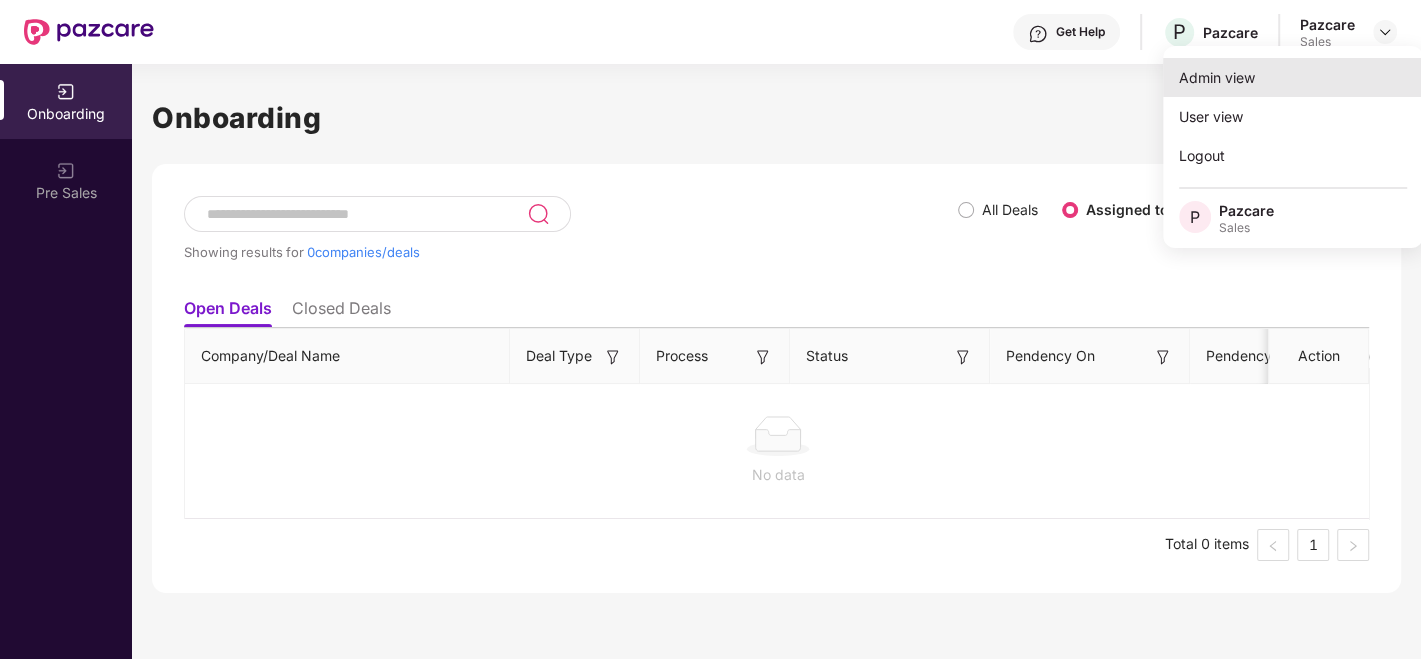 click on "Admin view" at bounding box center [1293, 77] 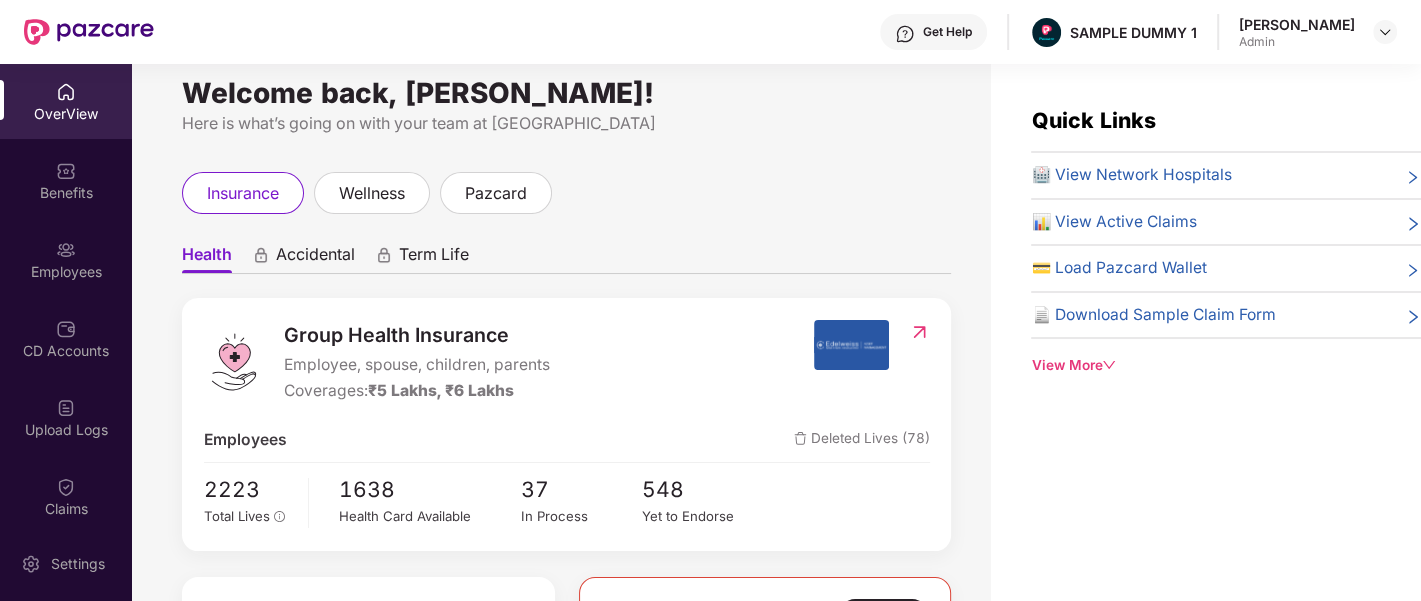 scroll, scrollTop: 0, scrollLeft: 0, axis: both 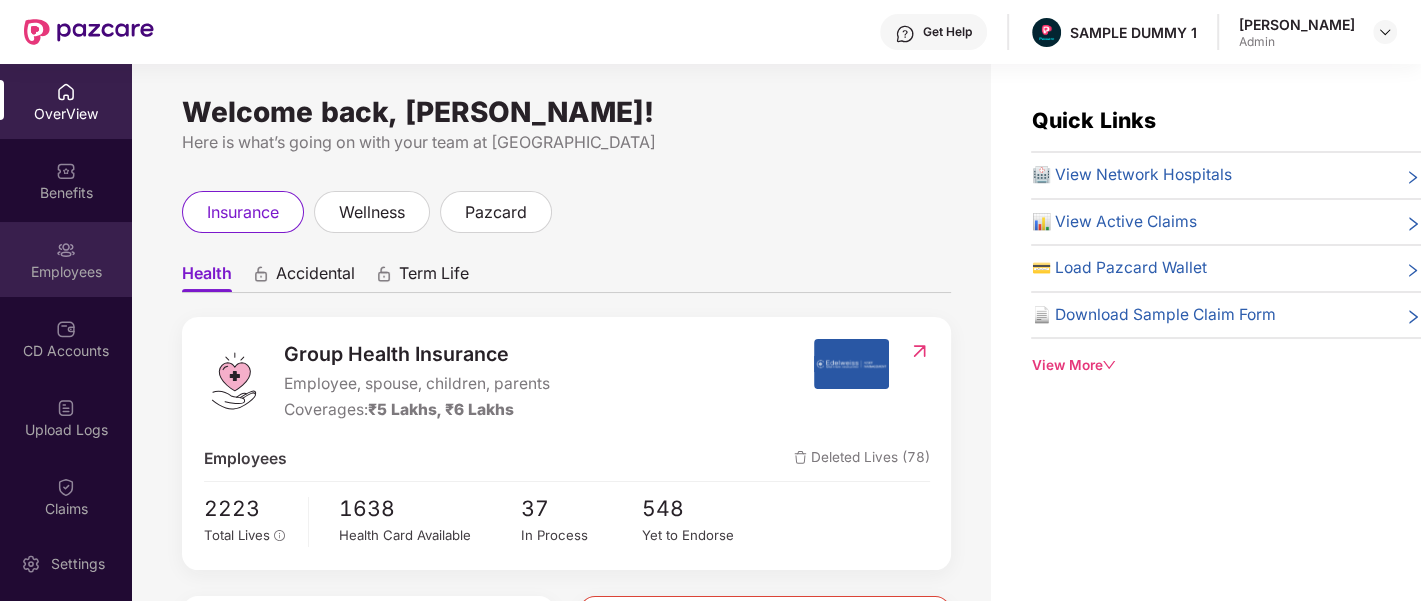 click on "Employees" at bounding box center [66, 272] 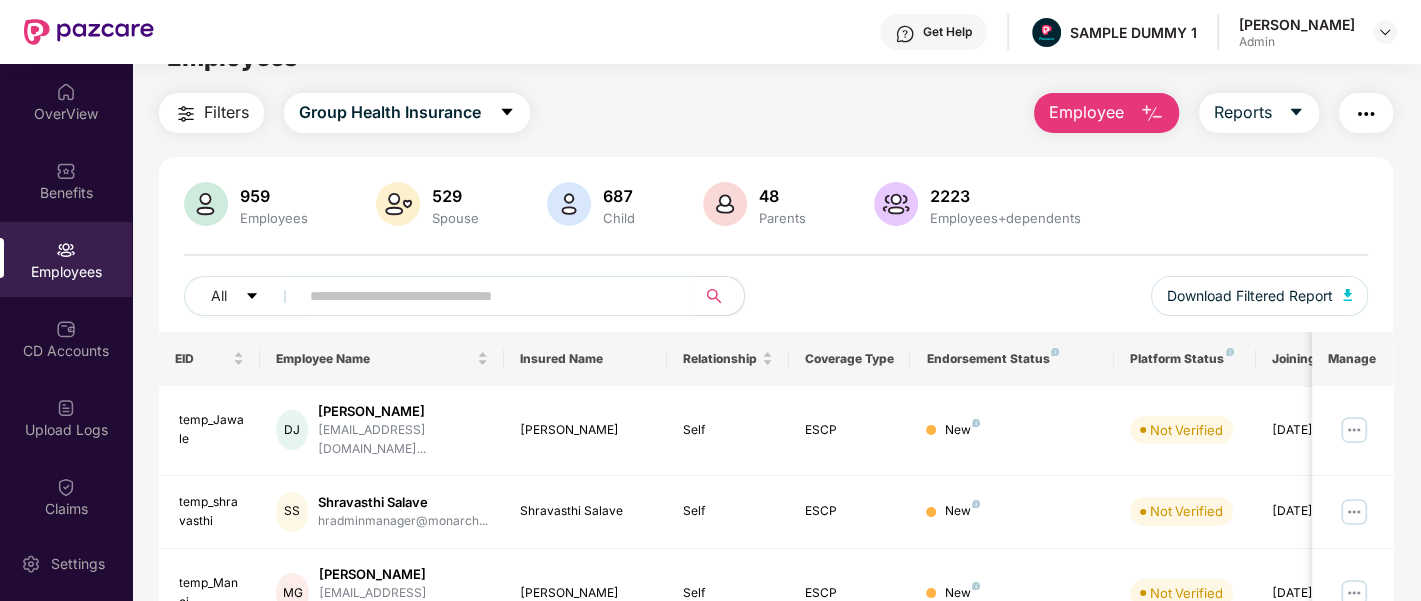 scroll, scrollTop: 0, scrollLeft: 0, axis: both 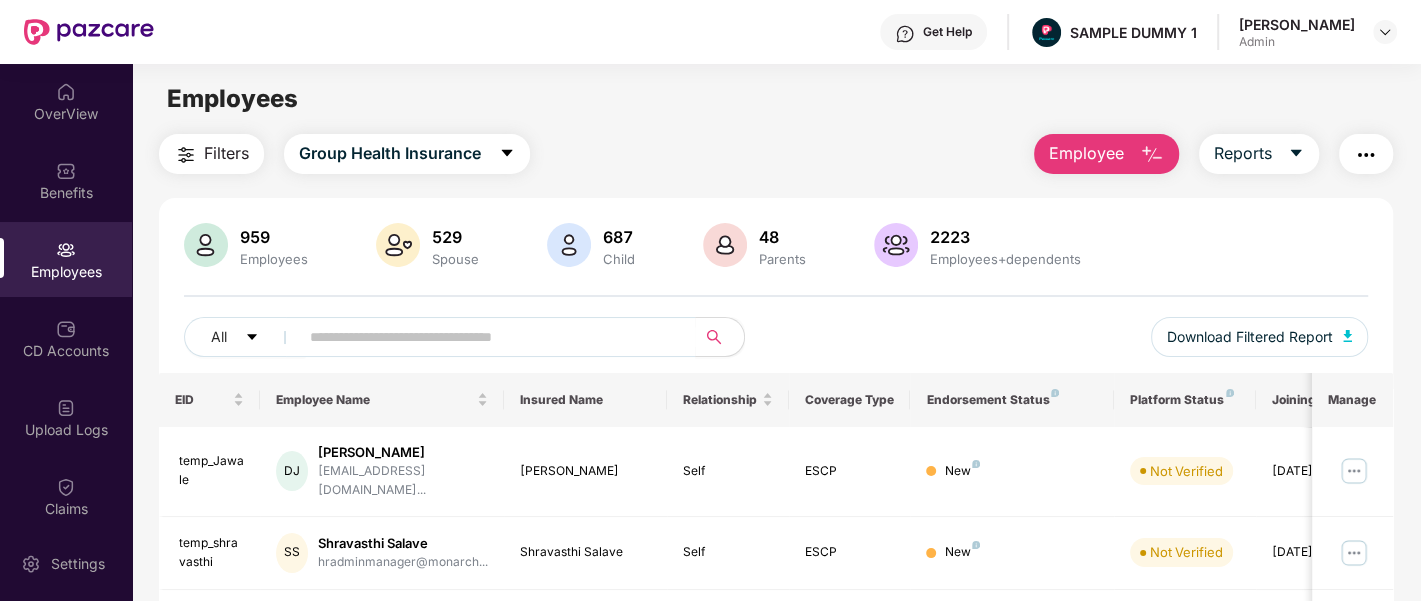 click on "Employee" at bounding box center [1086, 153] 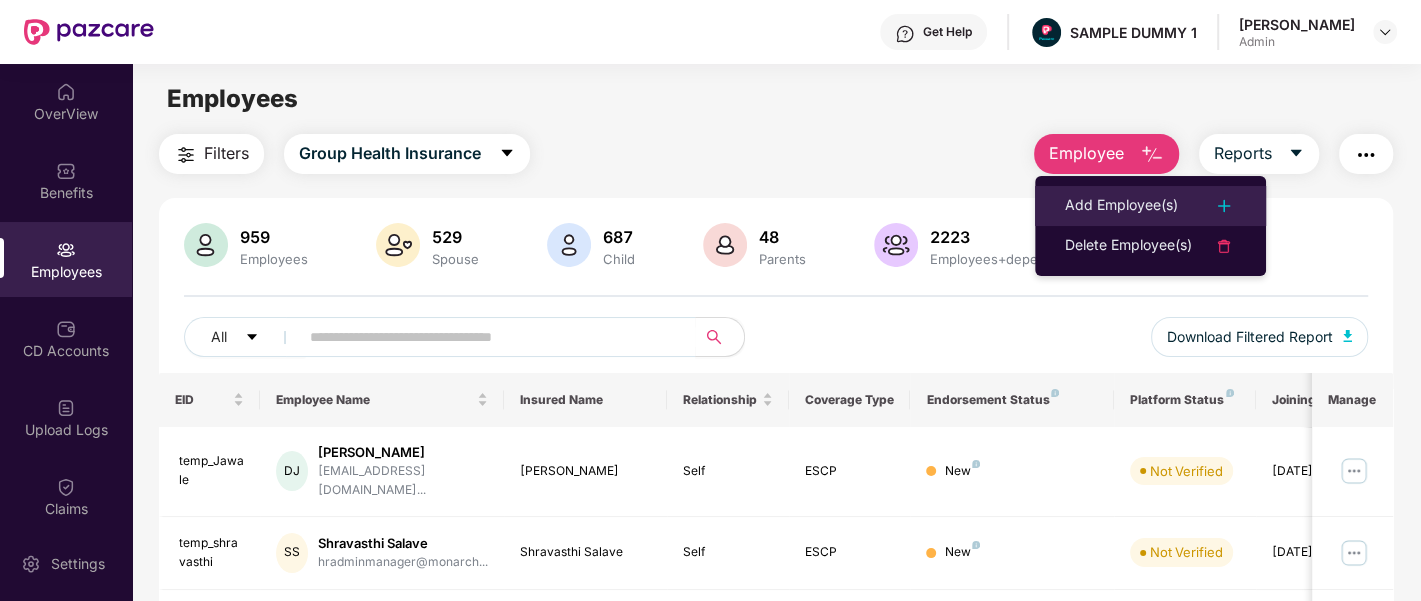 click on "Add Employee(s)" at bounding box center (1121, 206) 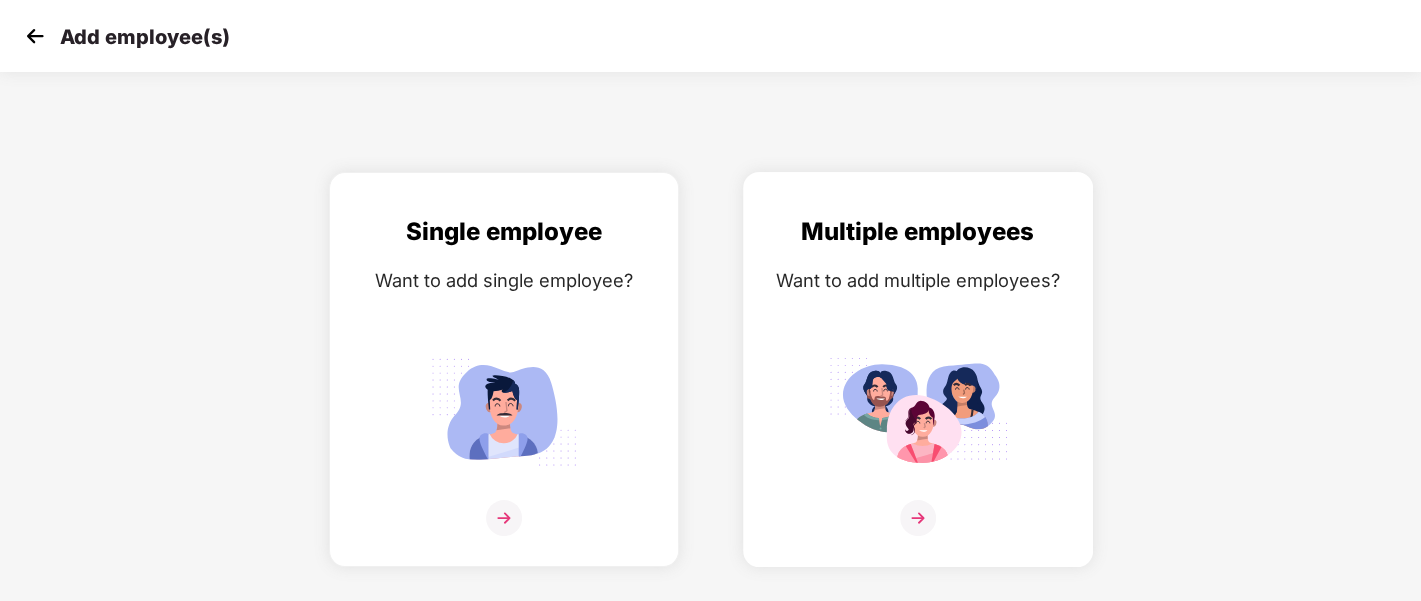 click at bounding box center (918, 411) 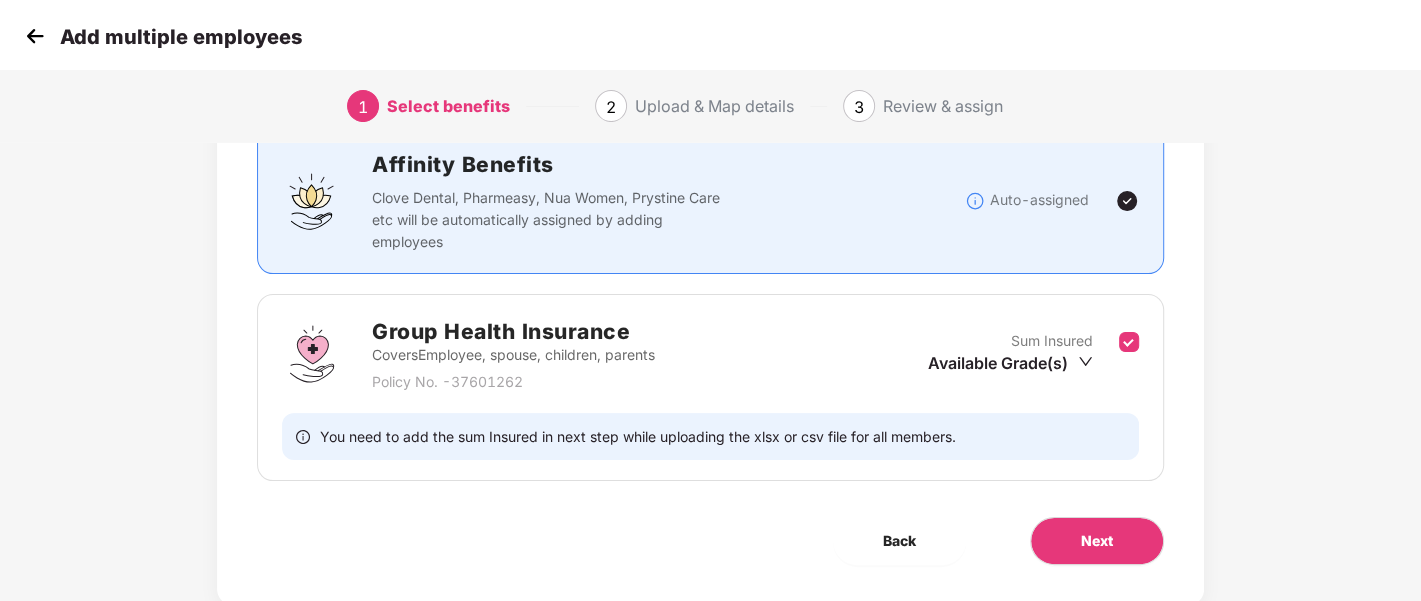 scroll, scrollTop: 160, scrollLeft: 0, axis: vertical 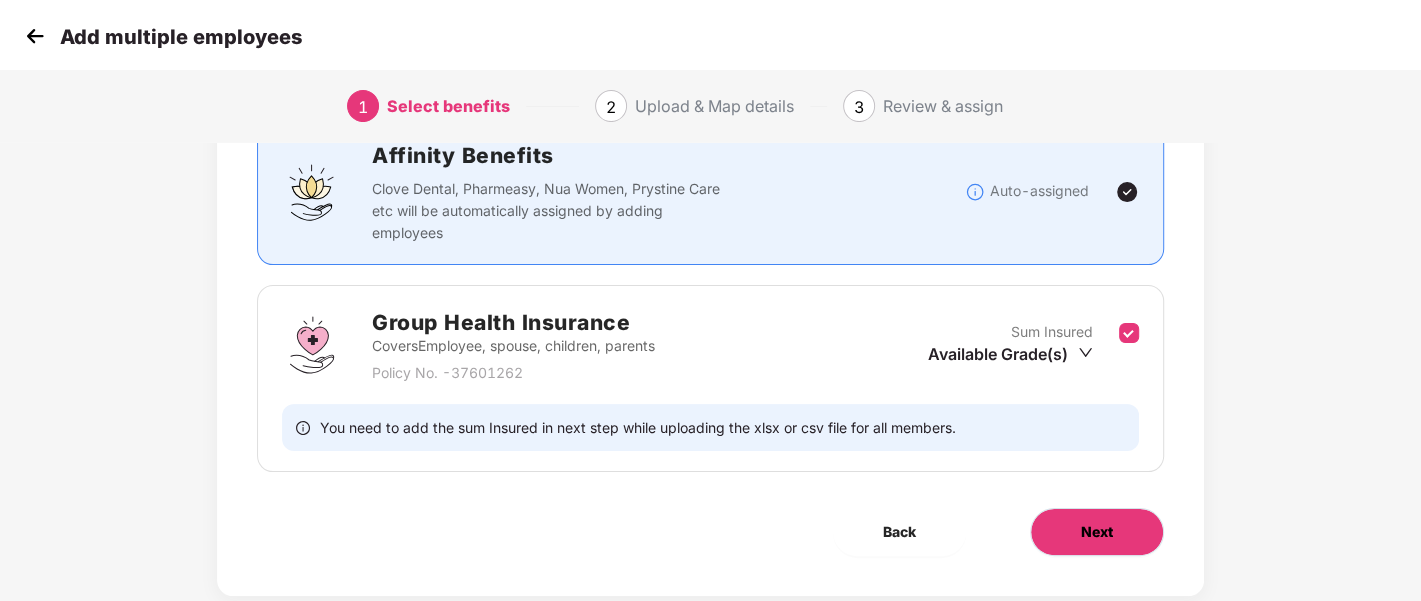 click on "Next" at bounding box center (1097, 532) 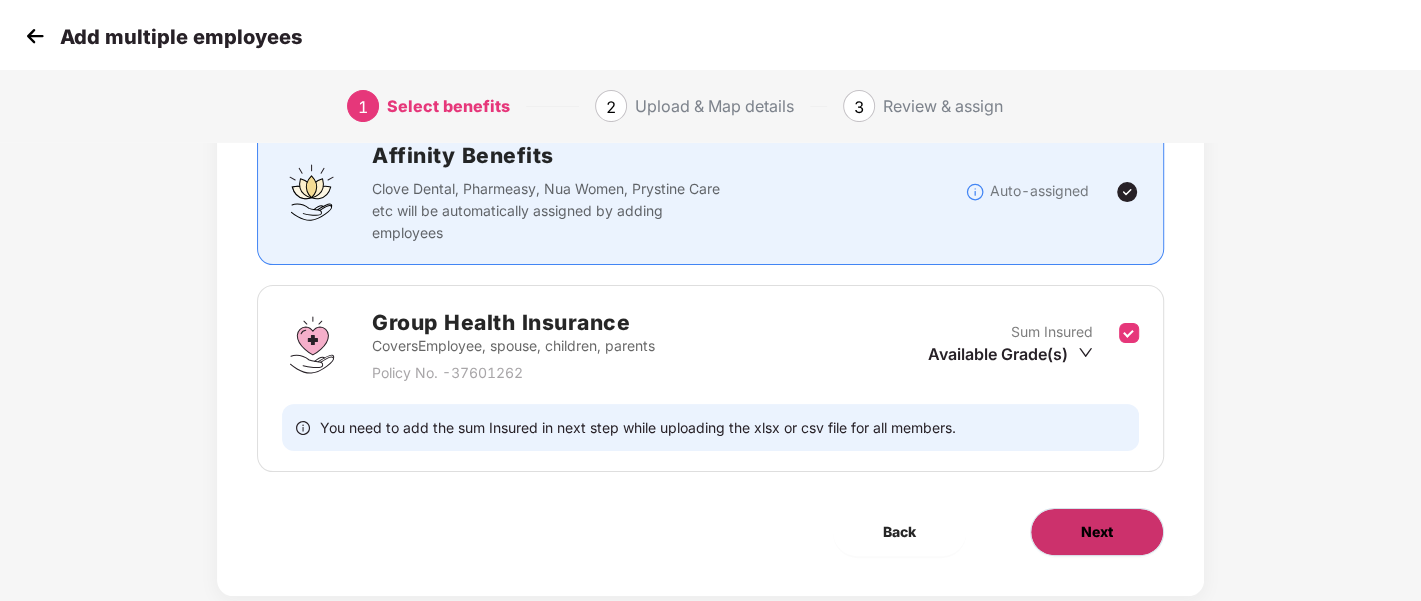 scroll, scrollTop: 0, scrollLeft: 0, axis: both 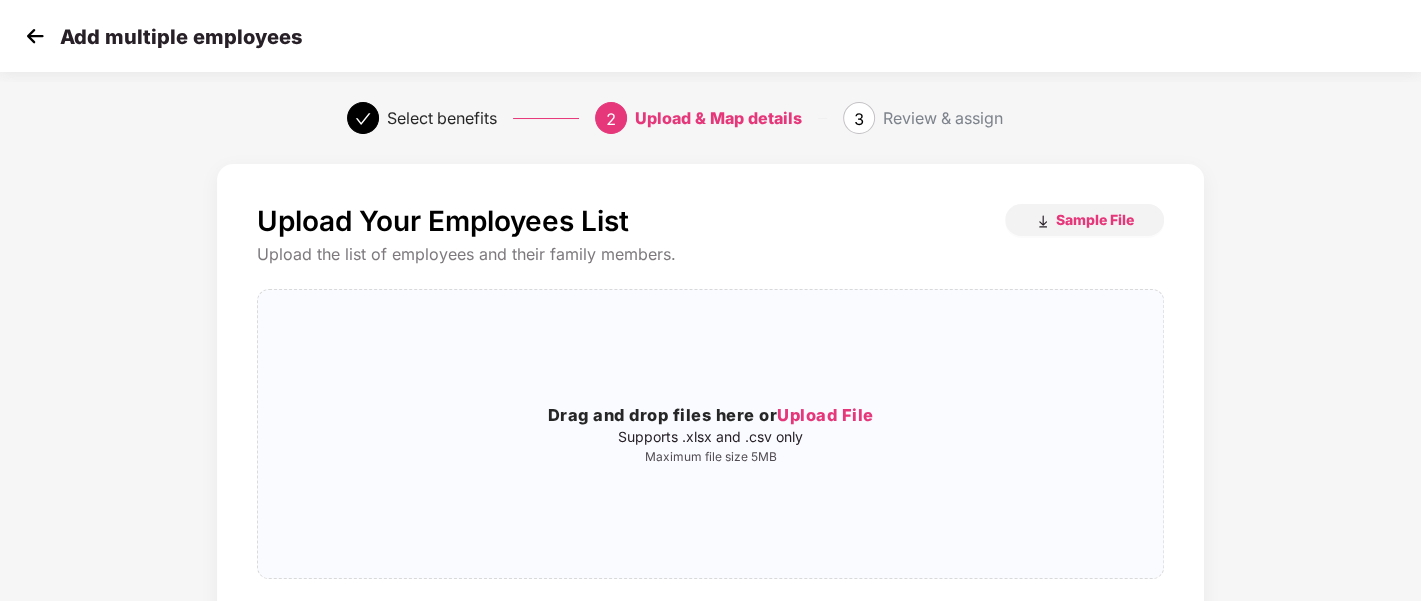 click at bounding box center [35, 36] 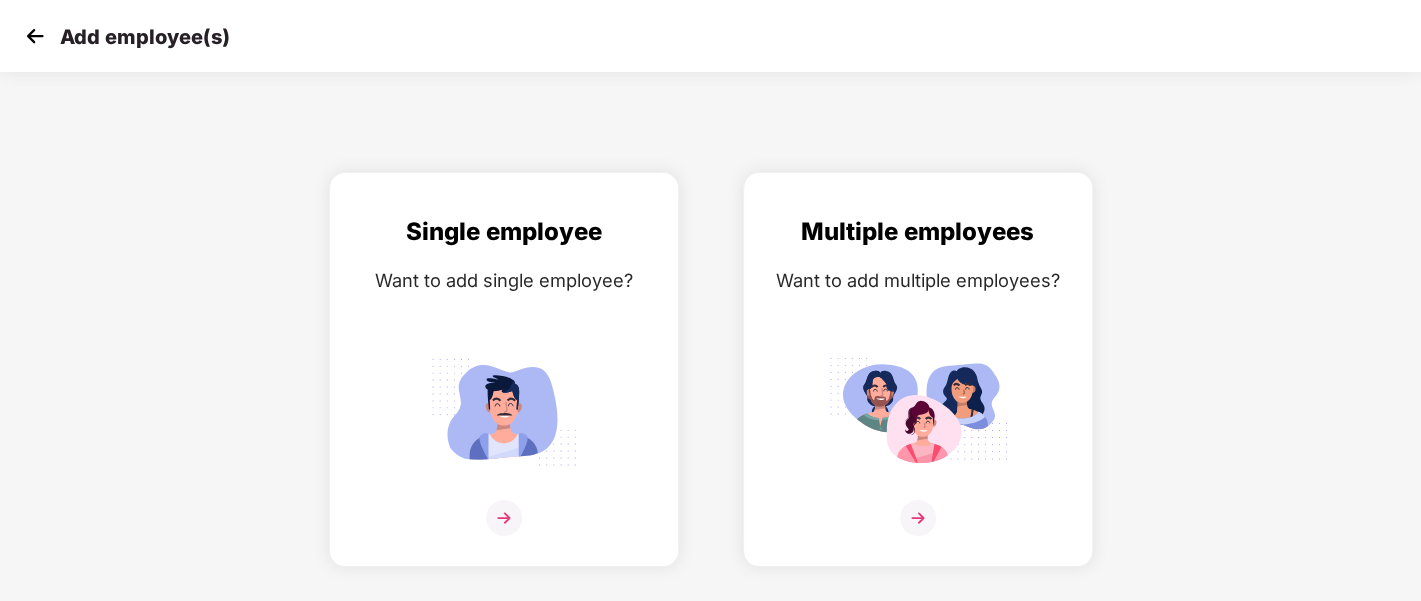 click at bounding box center (35, 36) 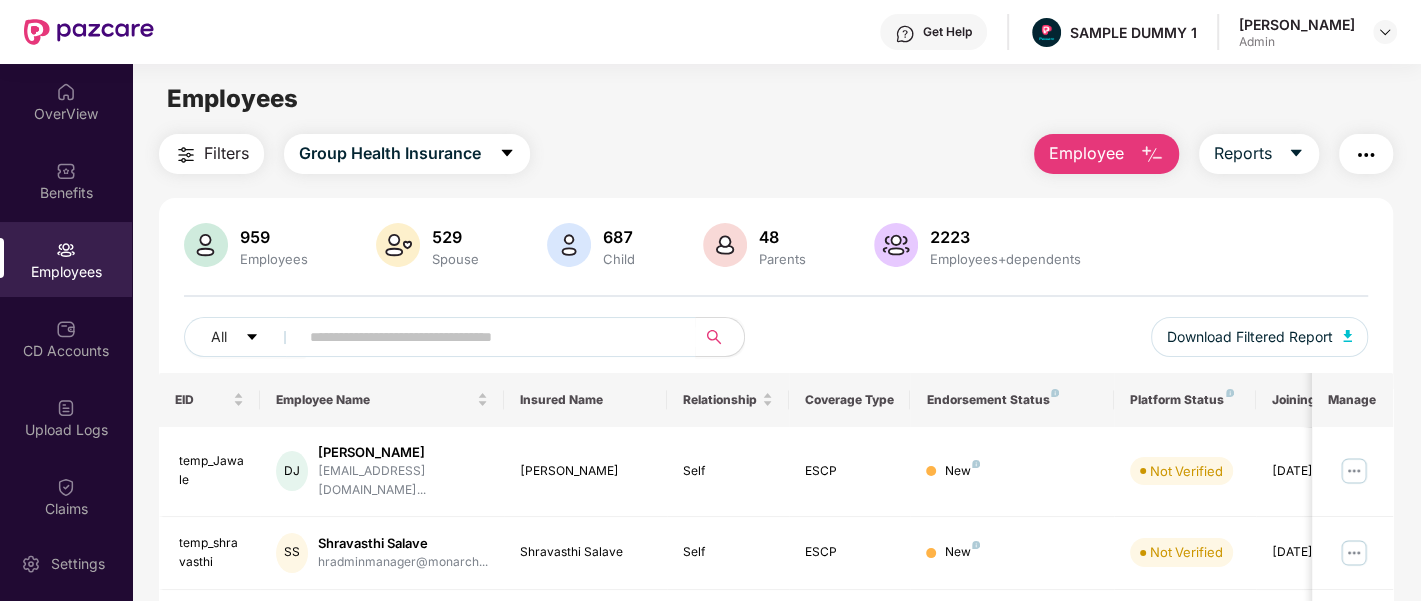 click at bounding box center [905, 34] 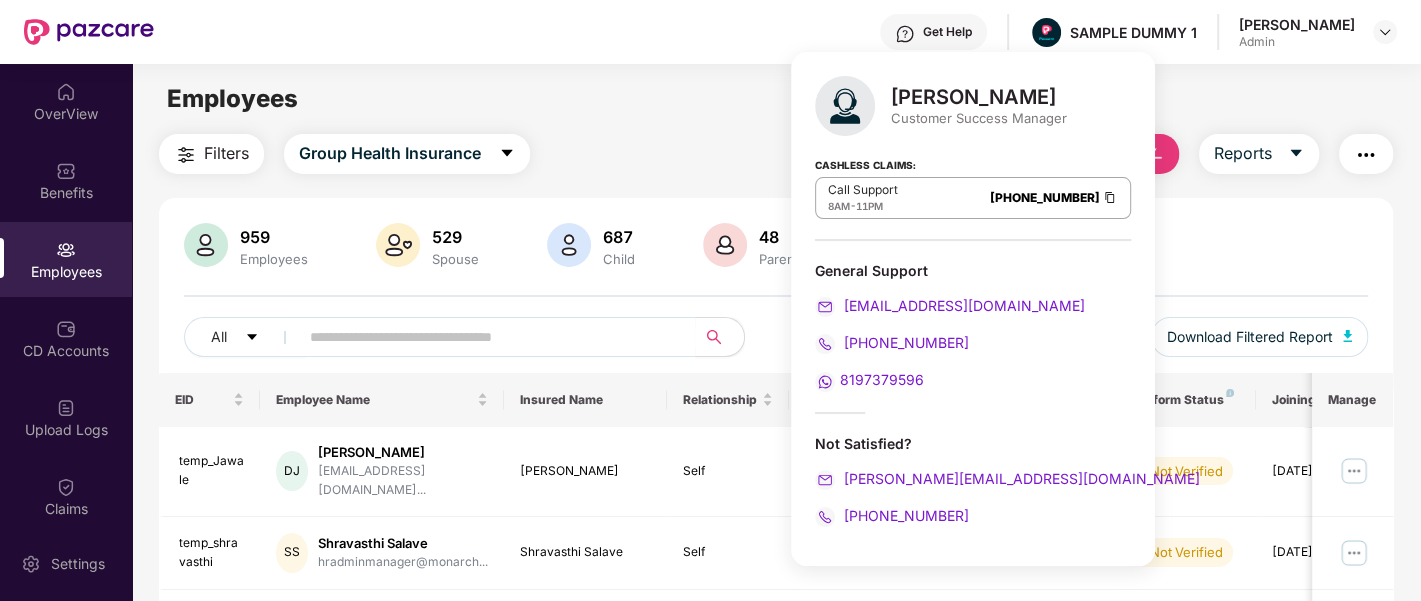click on "Get Help SAMPLE DUMMY 1 [PERSON_NAME] Admin" at bounding box center [775, 32] 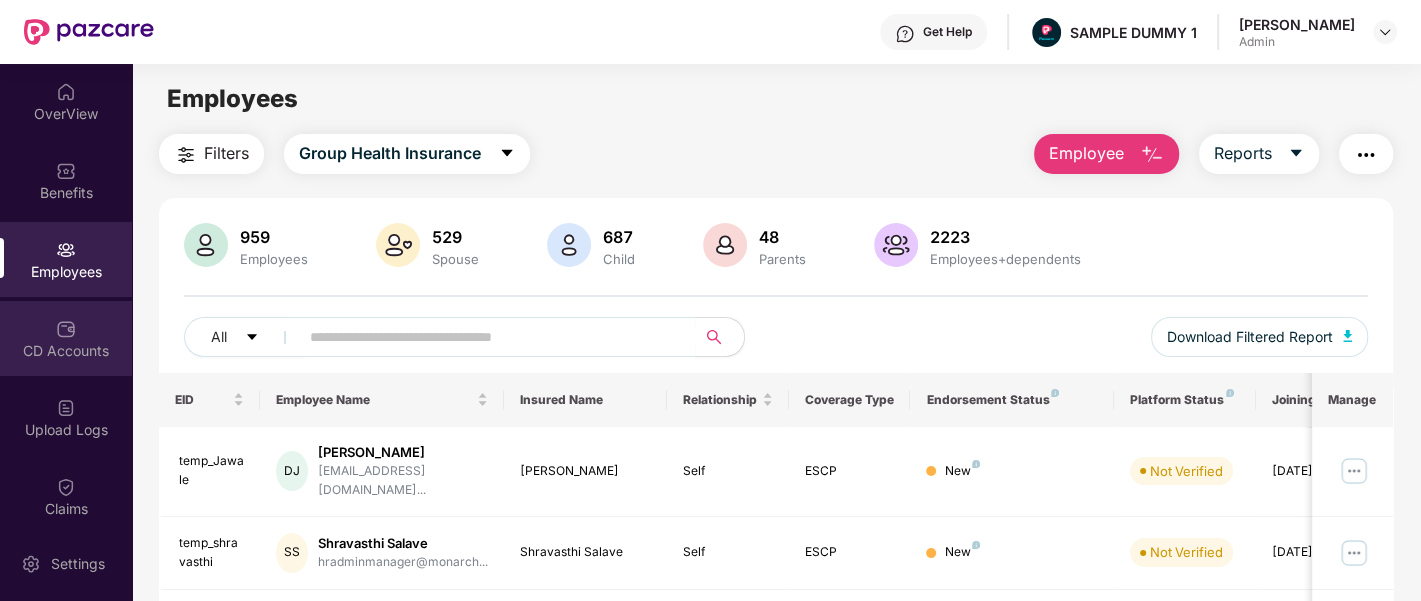 click on "CD Accounts" at bounding box center [66, 338] 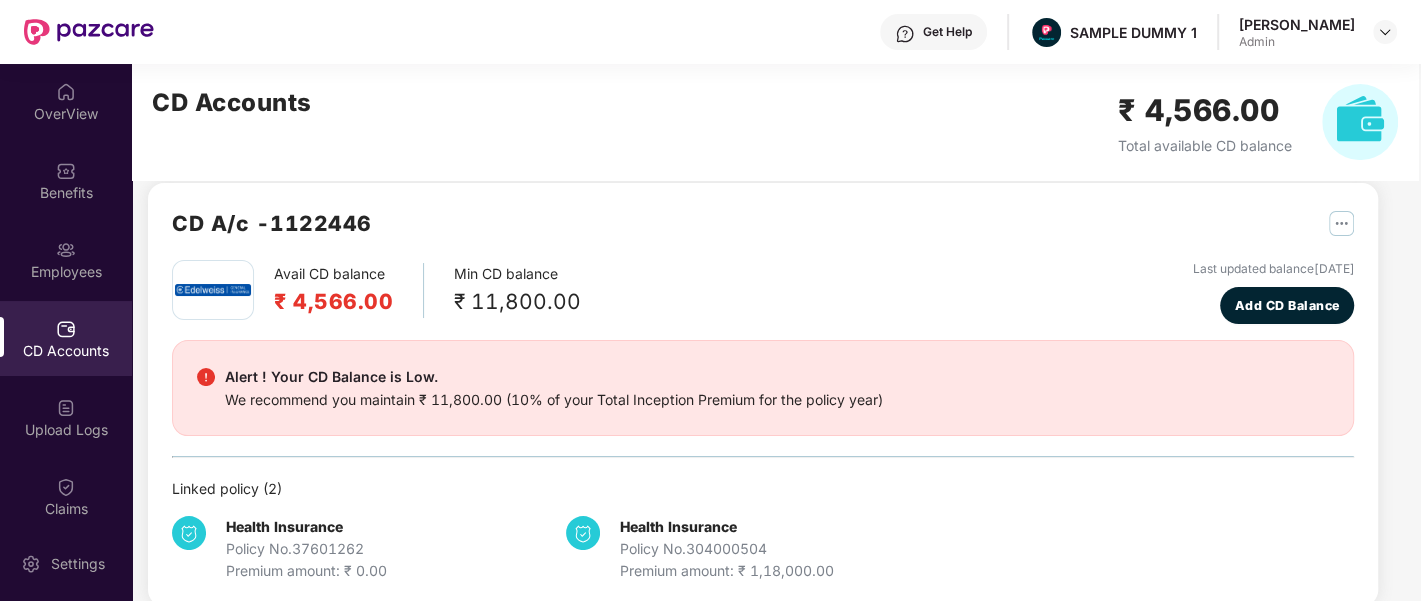 scroll, scrollTop: 22, scrollLeft: 0, axis: vertical 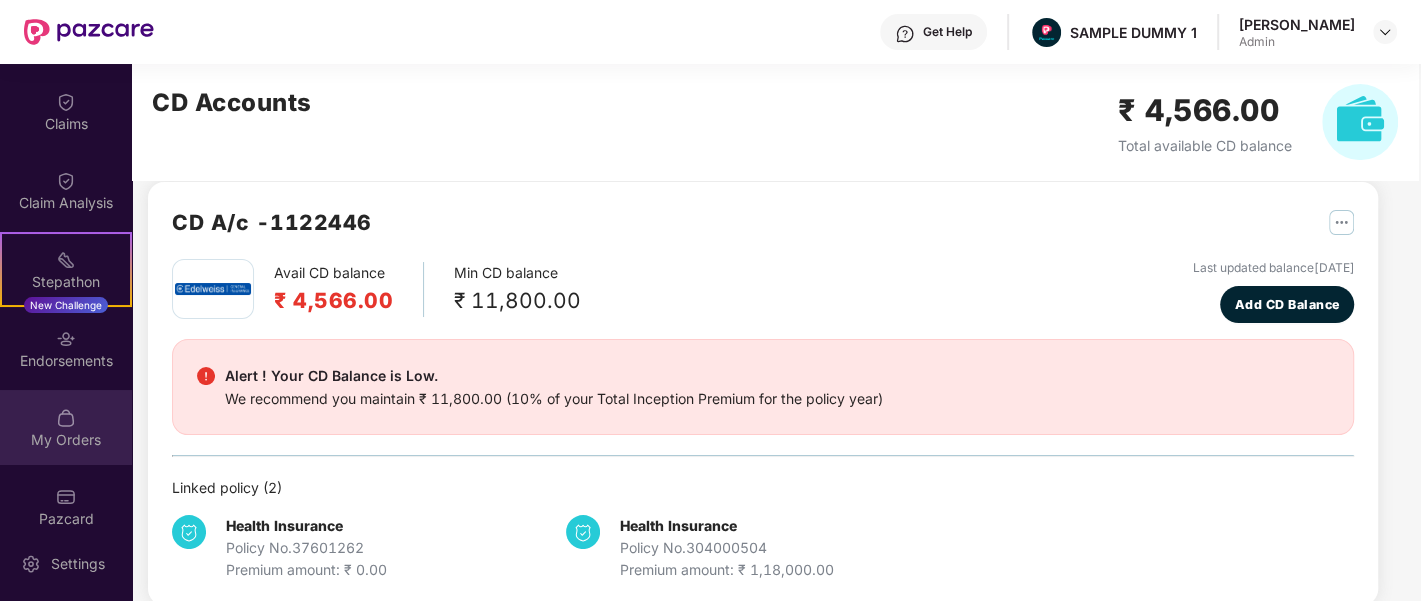 click at bounding box center [66, 418] 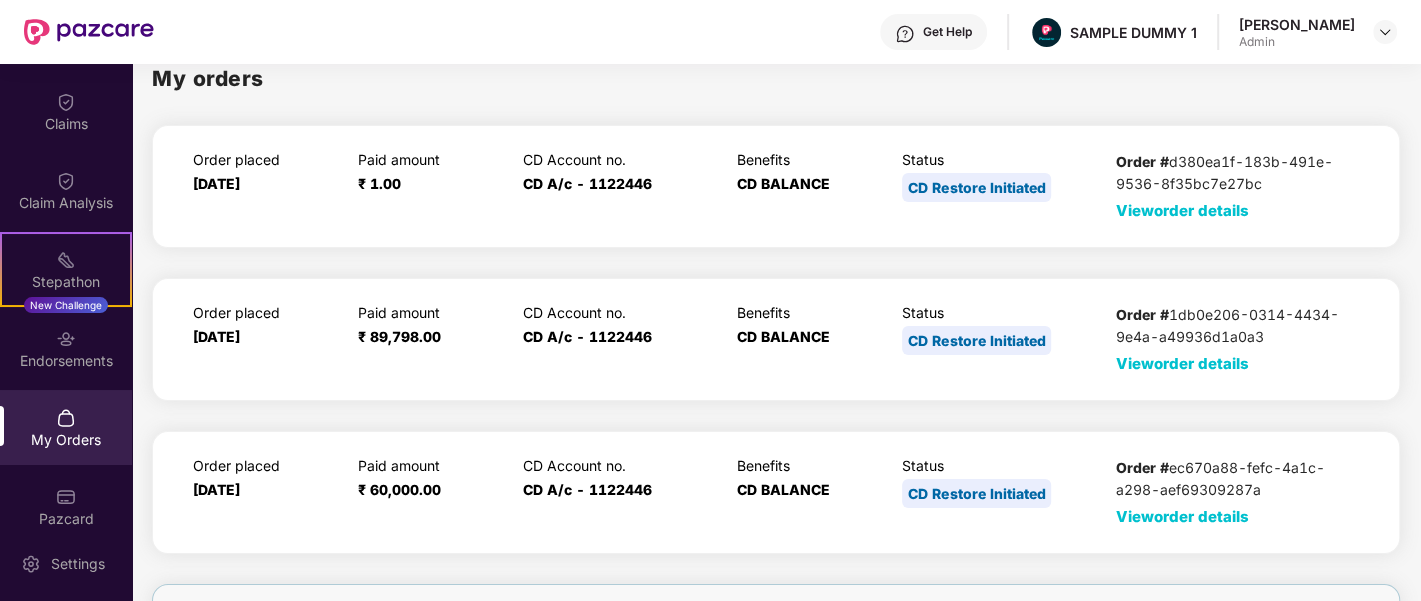 click on "View  order details" at bounding box center (1182, 210) 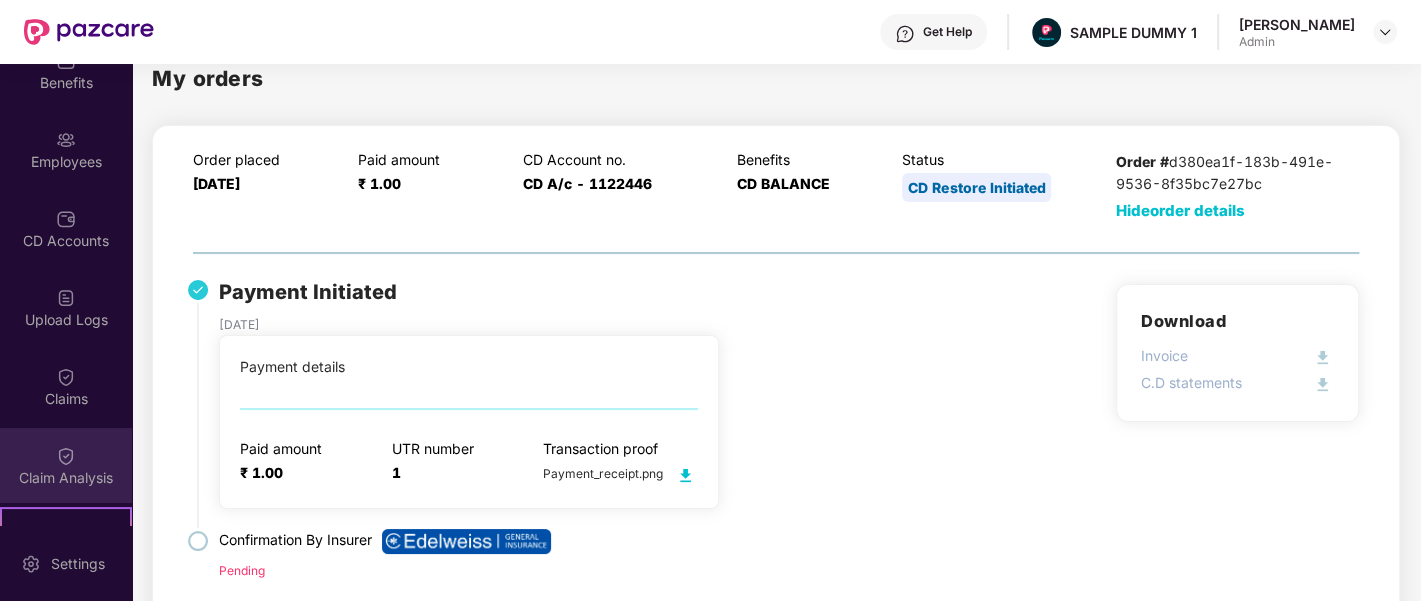 scroll, scrollTop: 0, scrollLeft: 0, axis: both 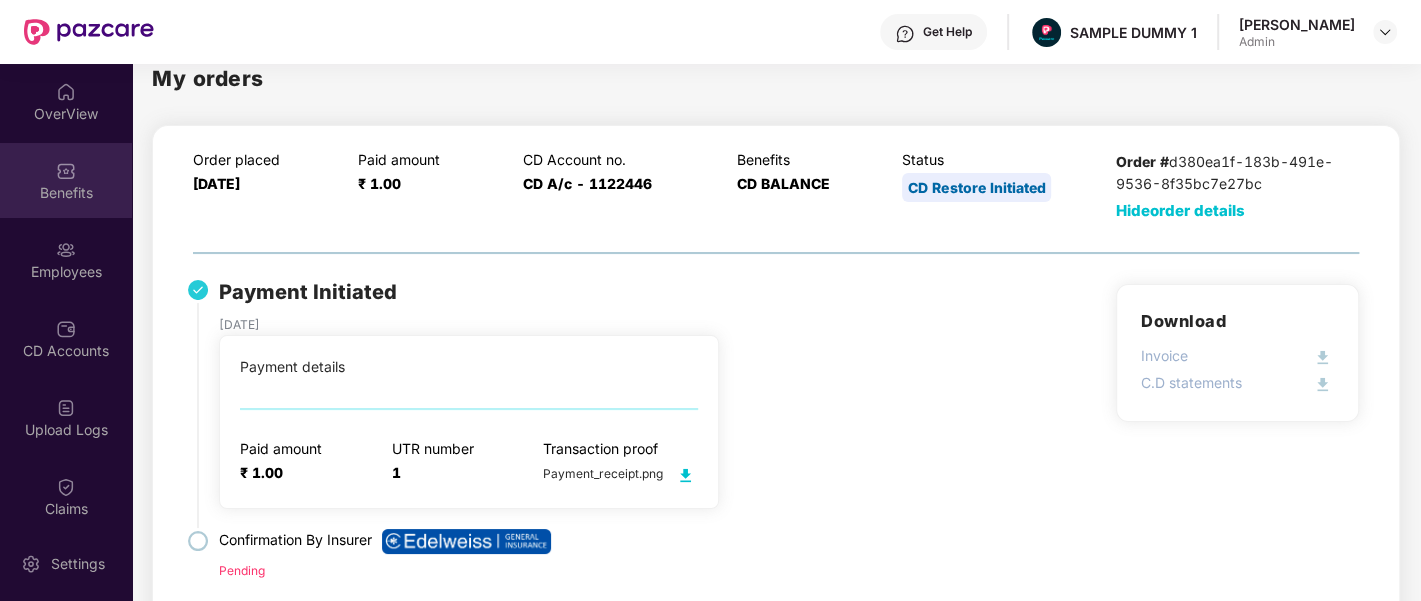 click on "Benefits" at bounding box center (66, 180) 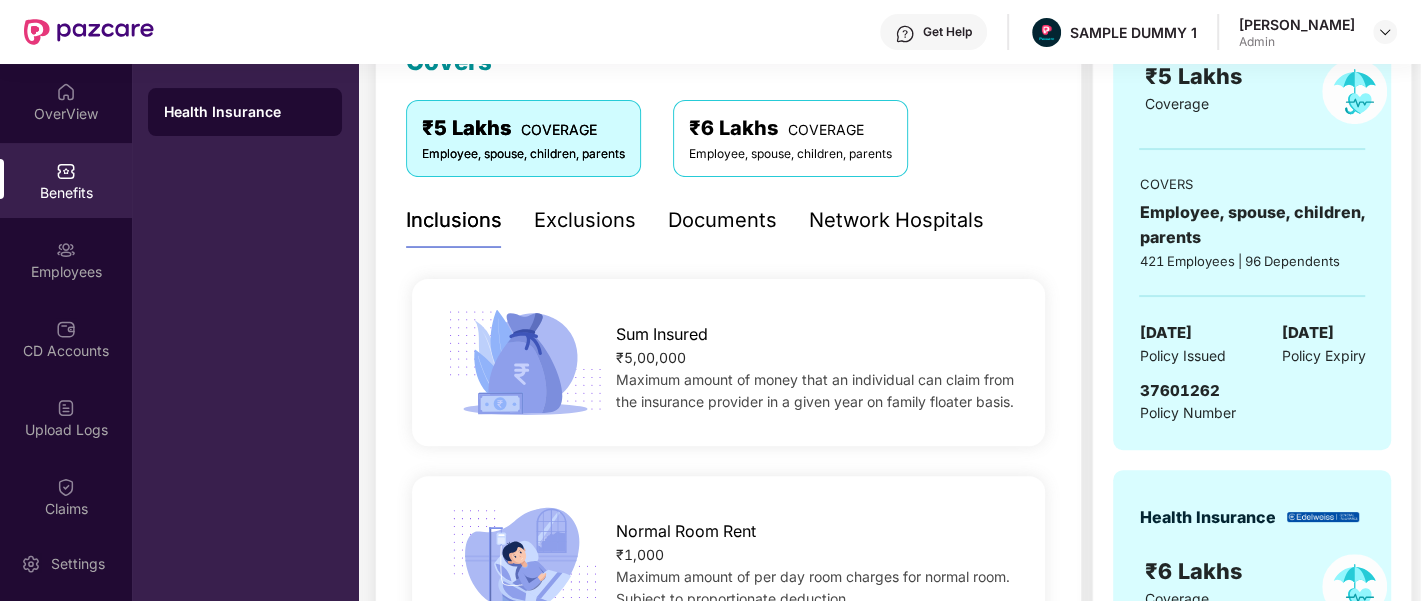scroll, scrollTop: 275, scrollLeft: 0, axis: vertical 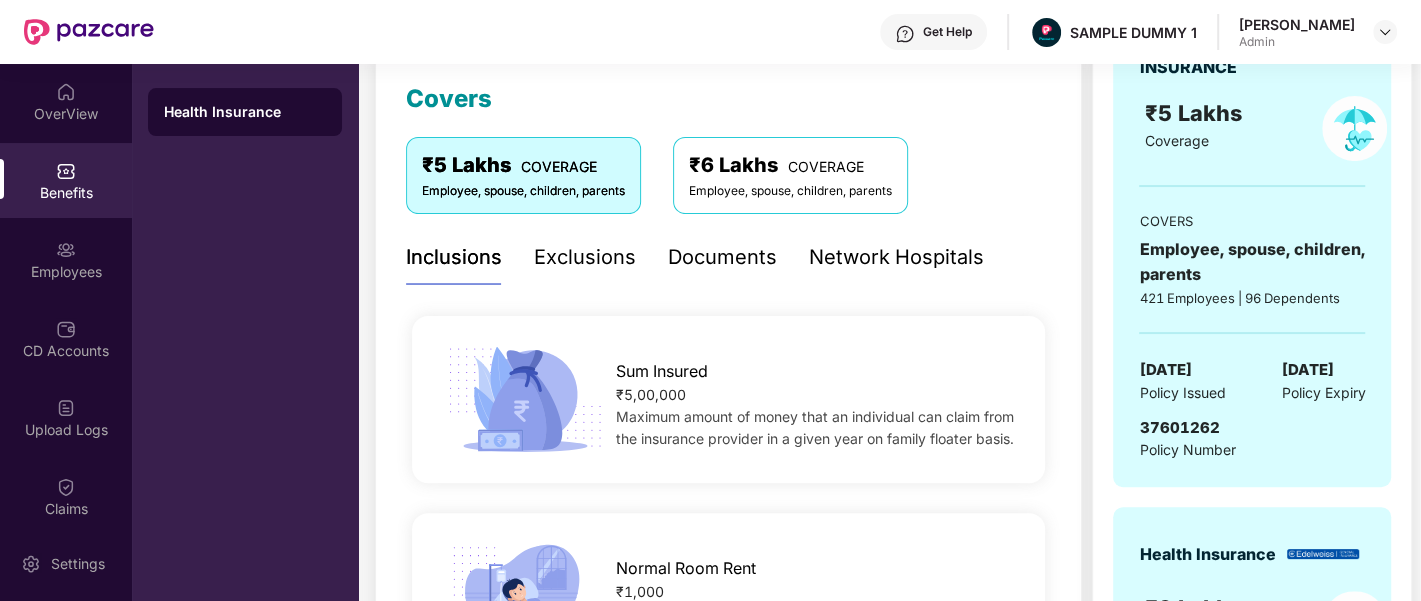 click on "Documents" at bounding box center (722, 257) 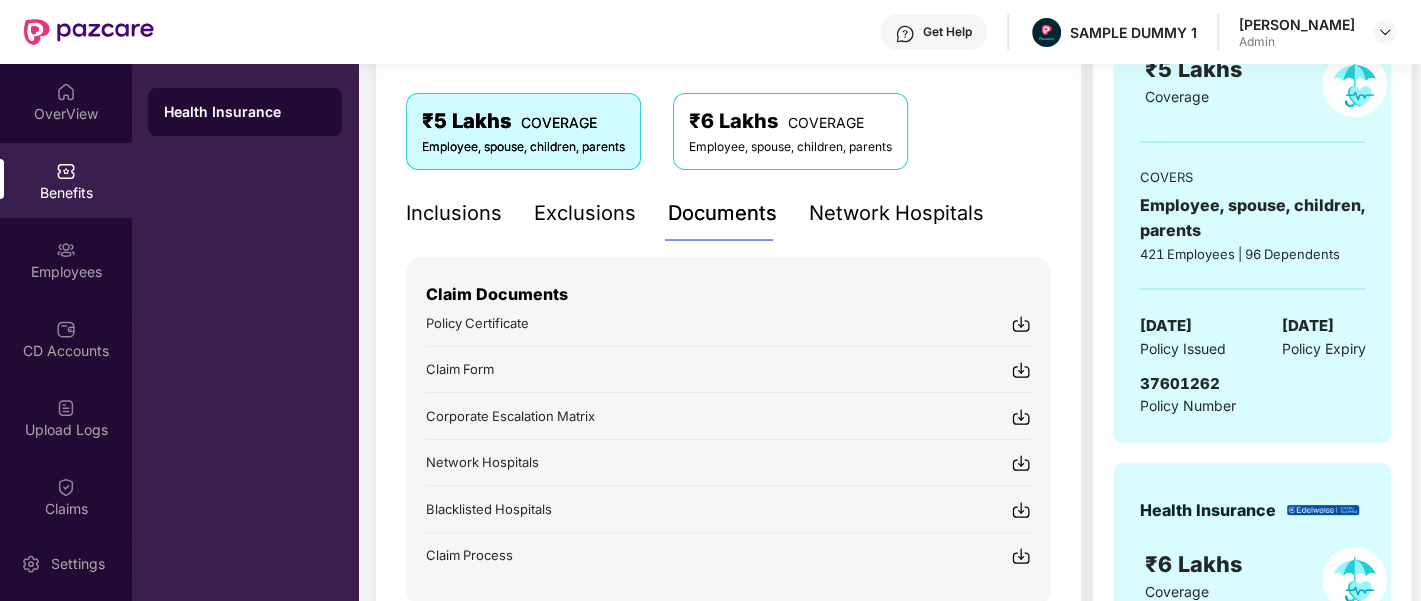 scroll, scrollTop: 348, scrollLeft: 0, axis: vertical 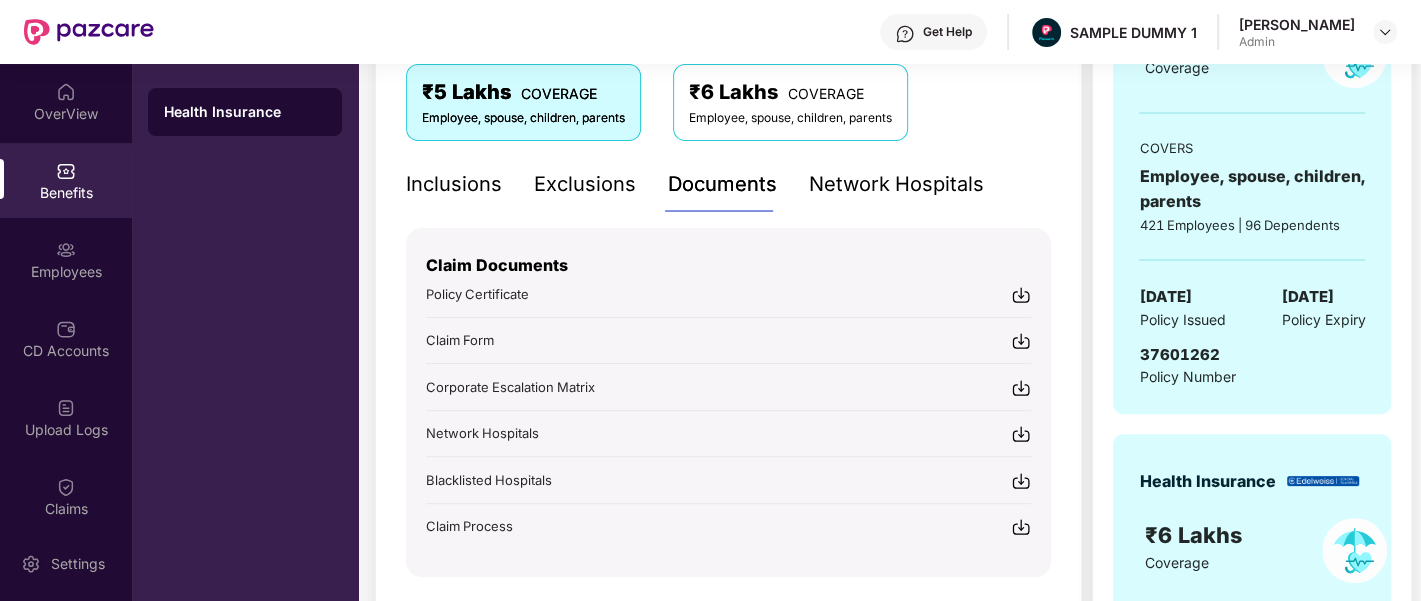 click on "Network Hospitals" at bounding box center [896, 184] 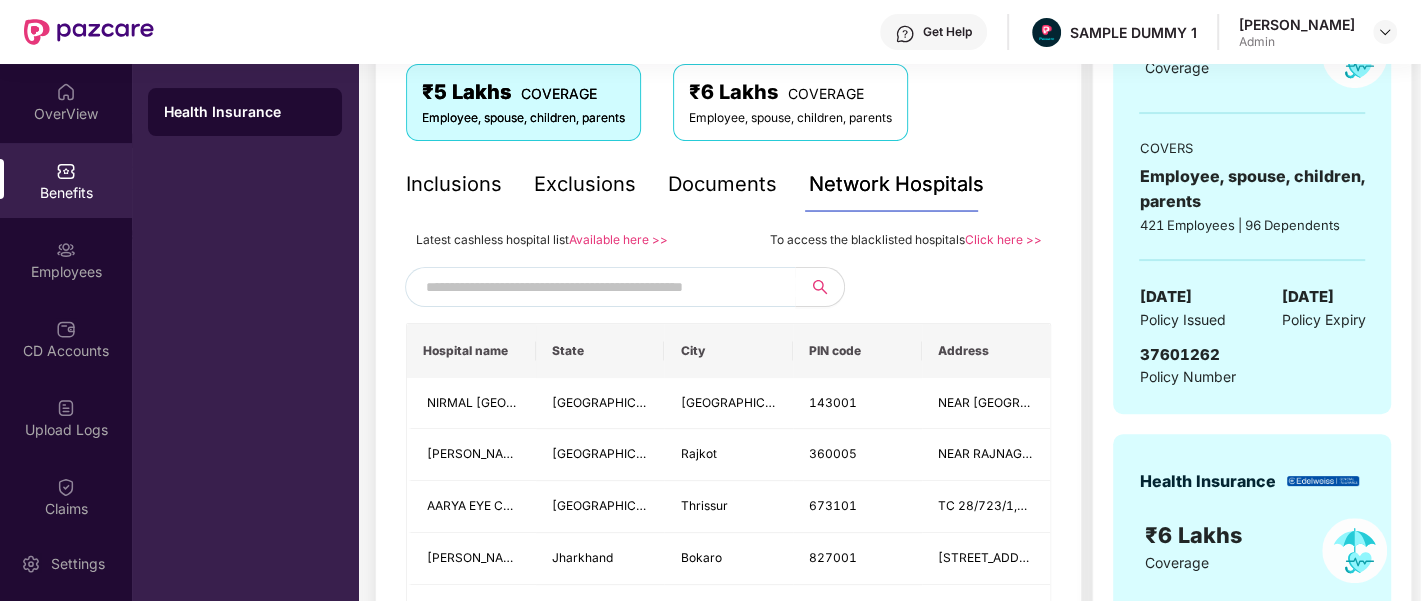 click at bounding box center [597, 287] 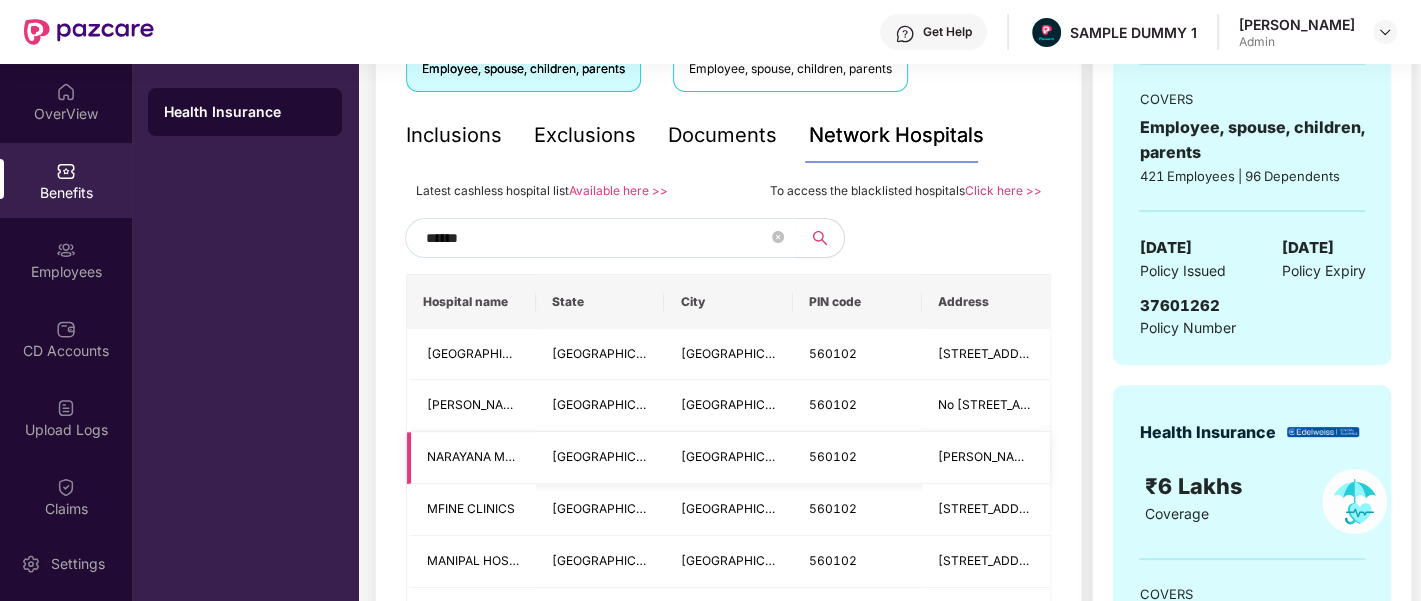 scroll, scrollTop: 395, scrollLeft: 0, axis: vertical 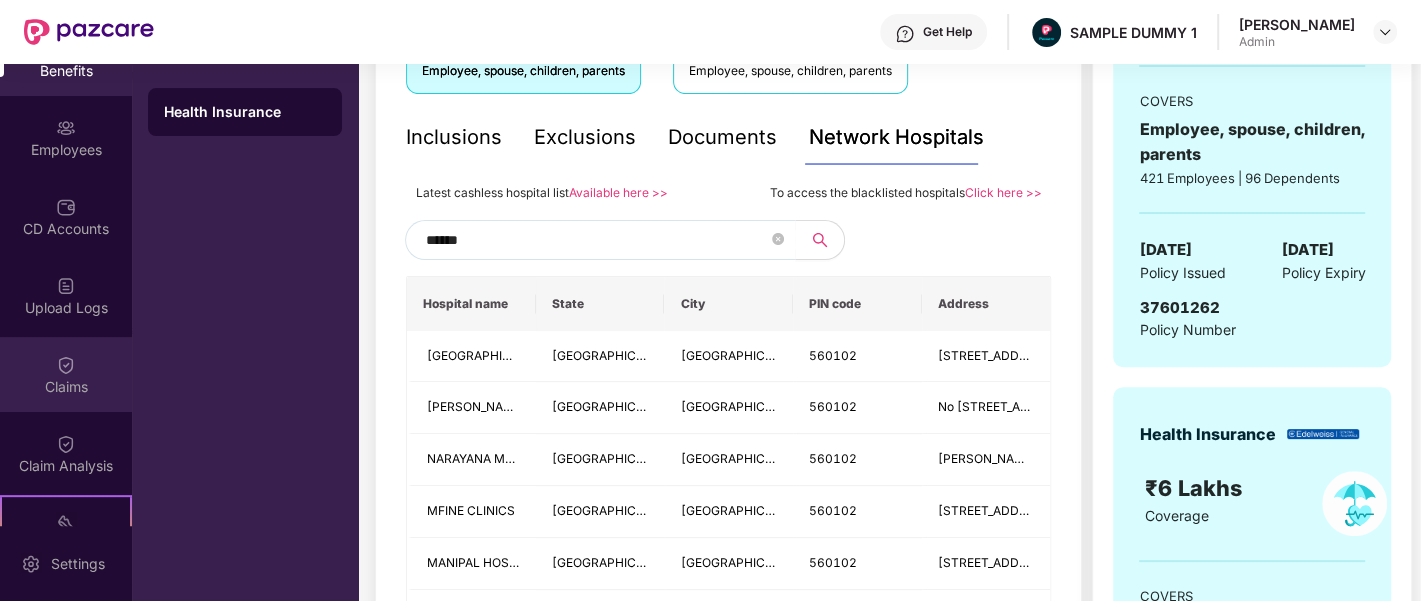 type on "******" 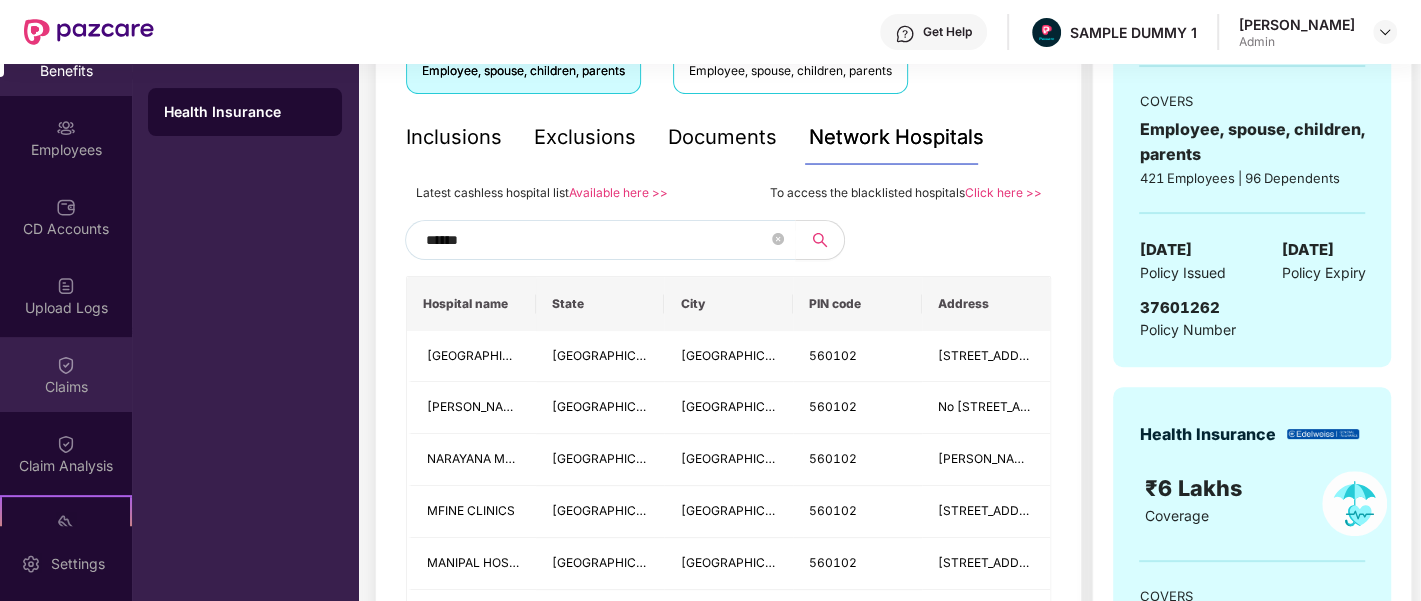 click at bounding box center (66, 365) 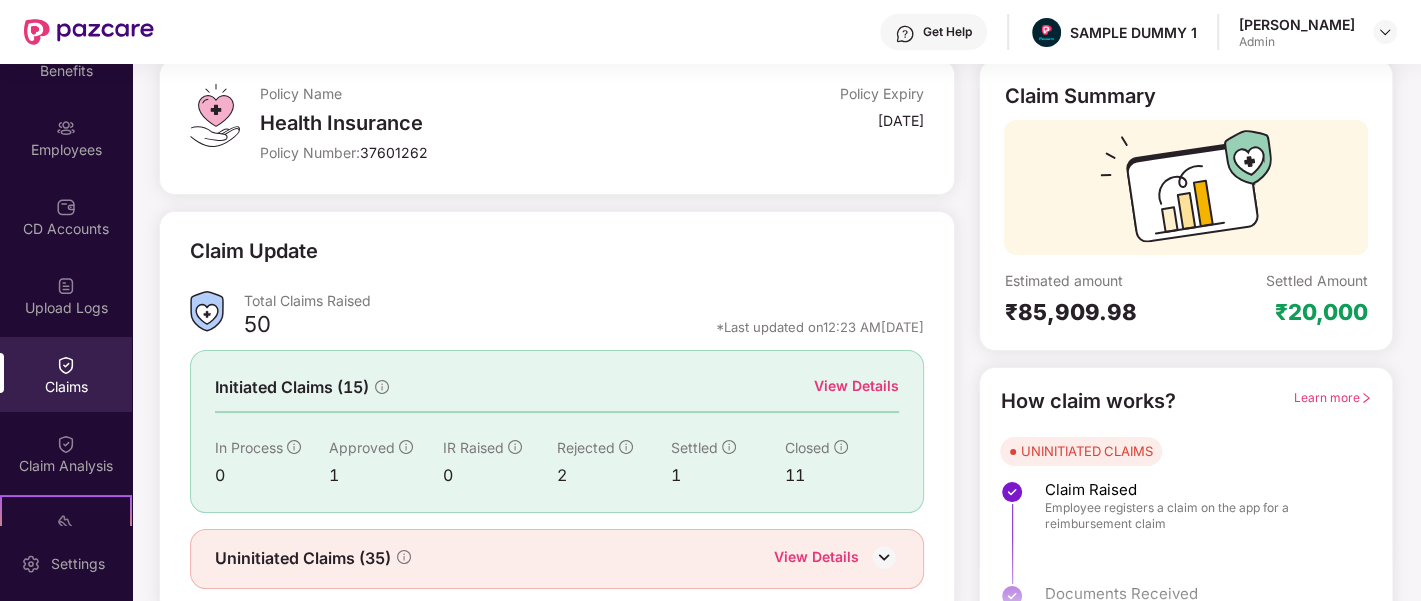 scroll, scrollTop: 125, scrollLeft: 0, axis: vertical 